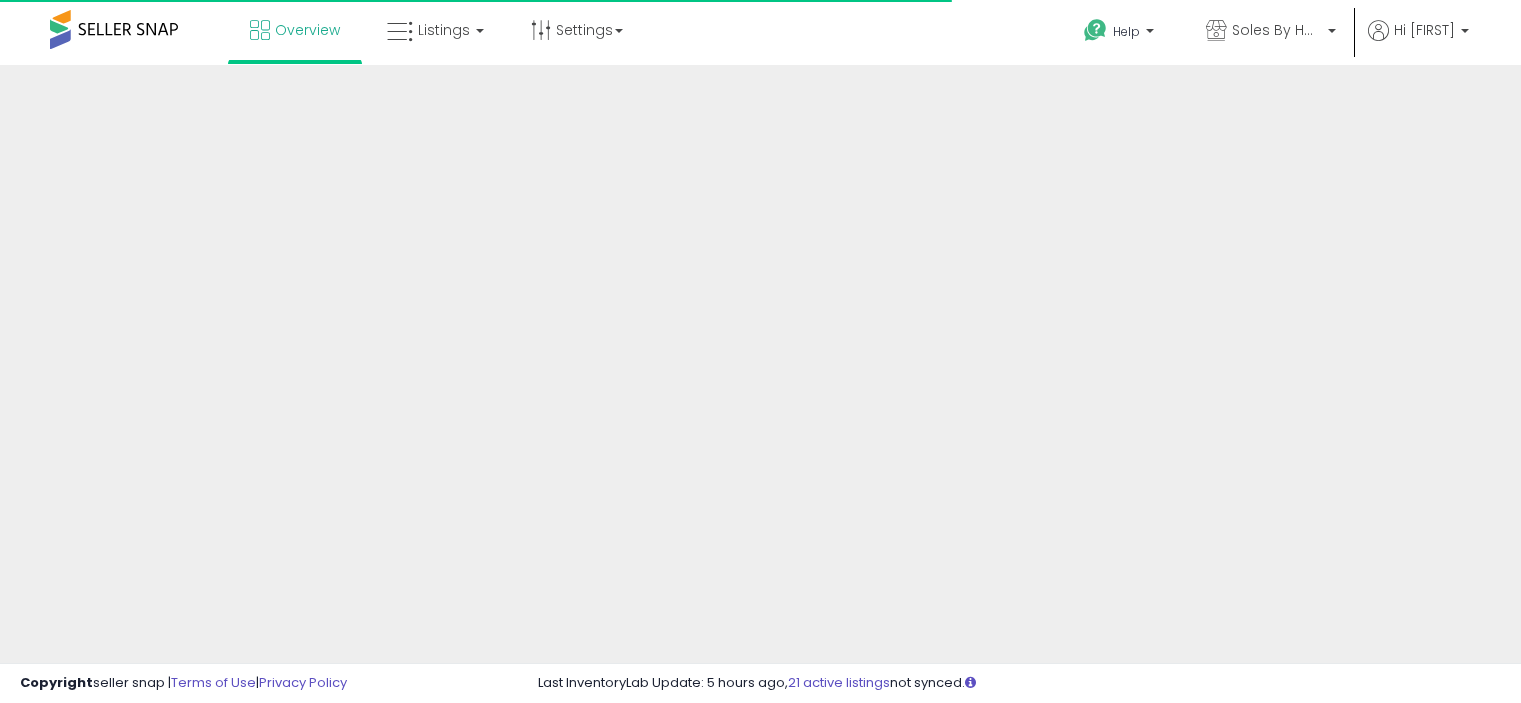 scroll, scrollTop: 0, scrollLeft: 0, axis: both 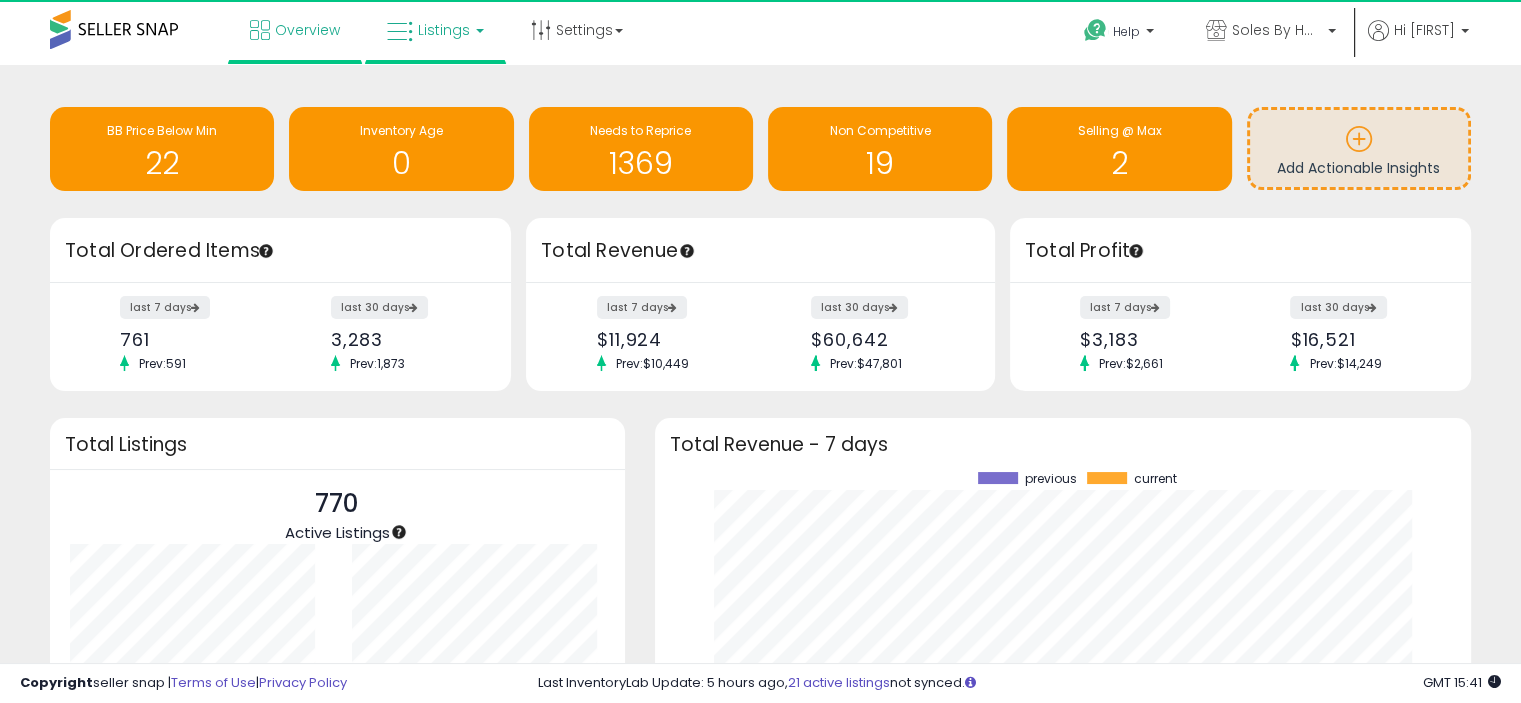 click on "Listings" at bounding box center (435, 30) 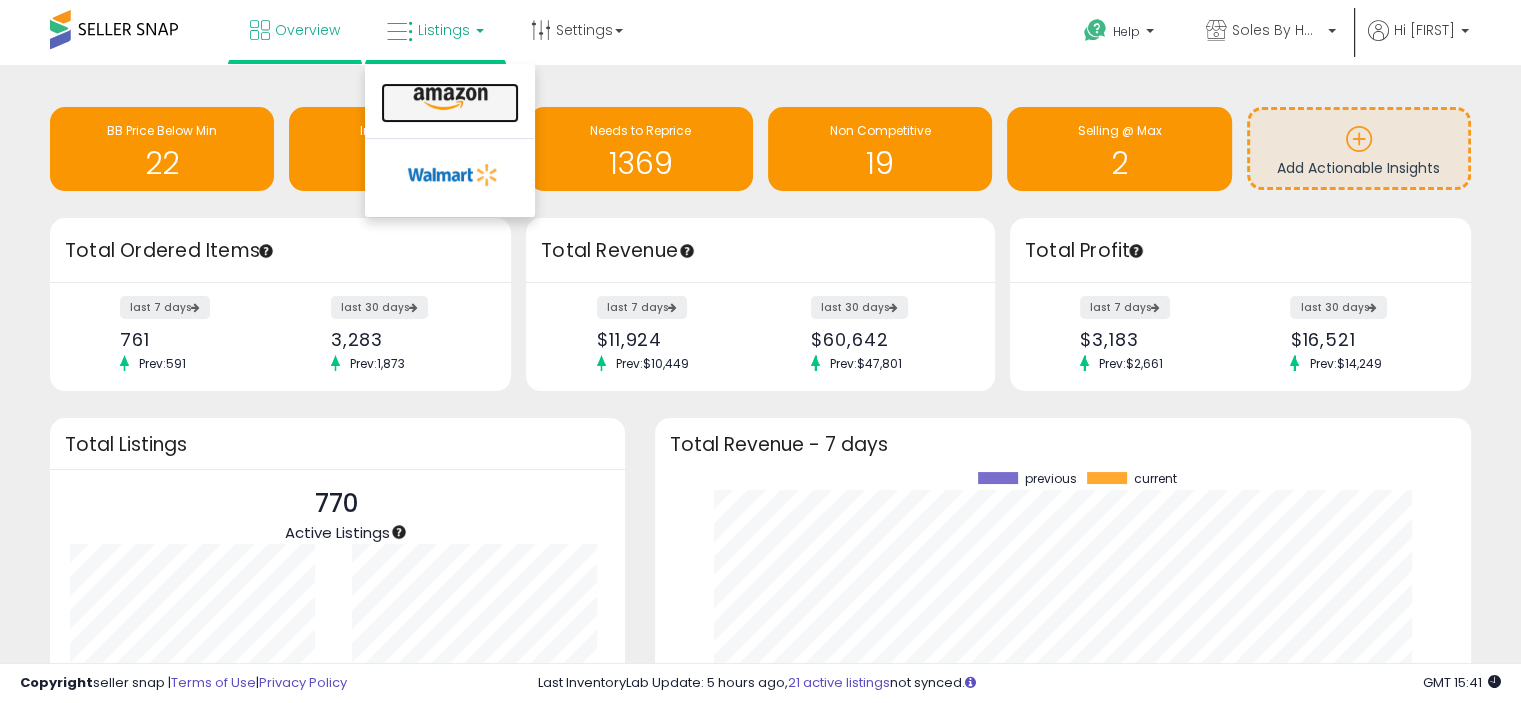 click at bounding box center [450, 99] 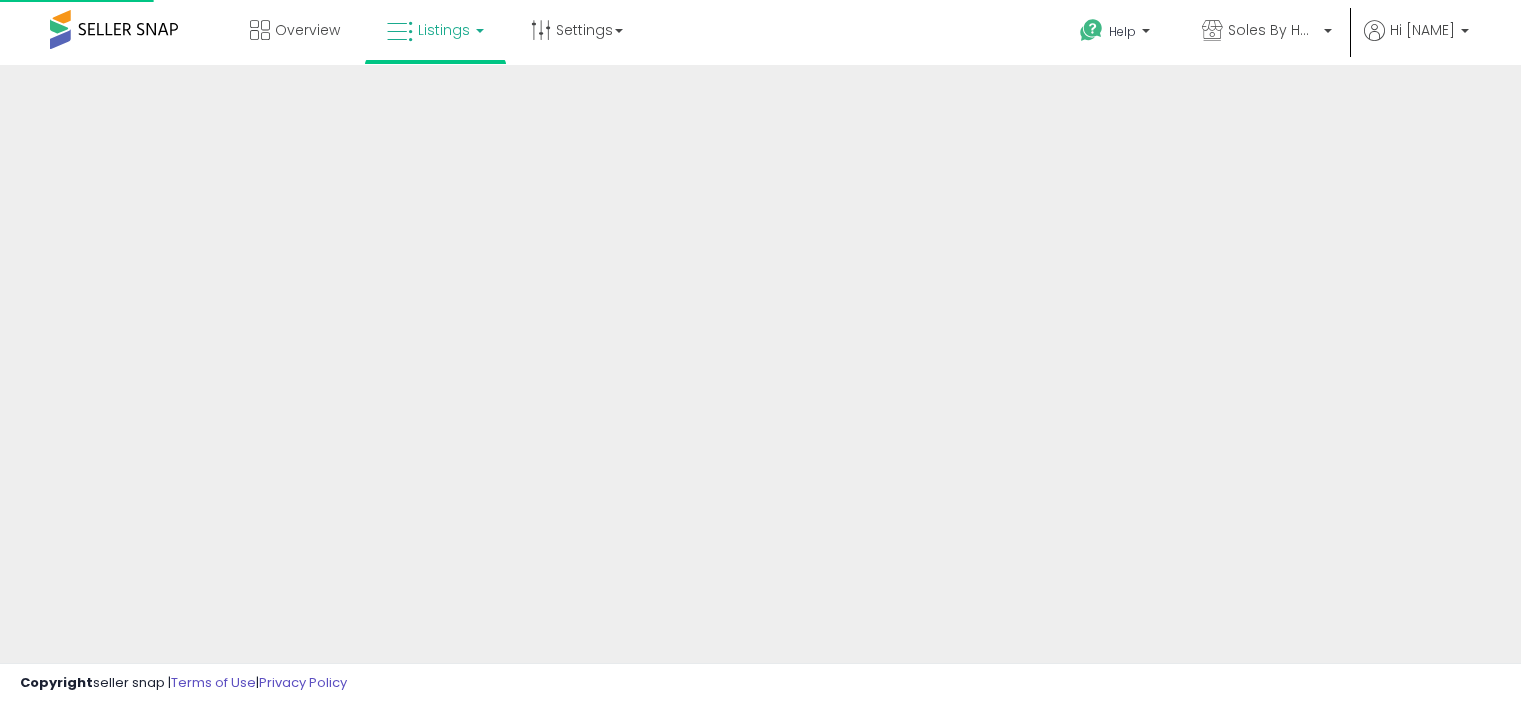 scroll, scrollTop: 0, scrollLeft: 0, axis: both 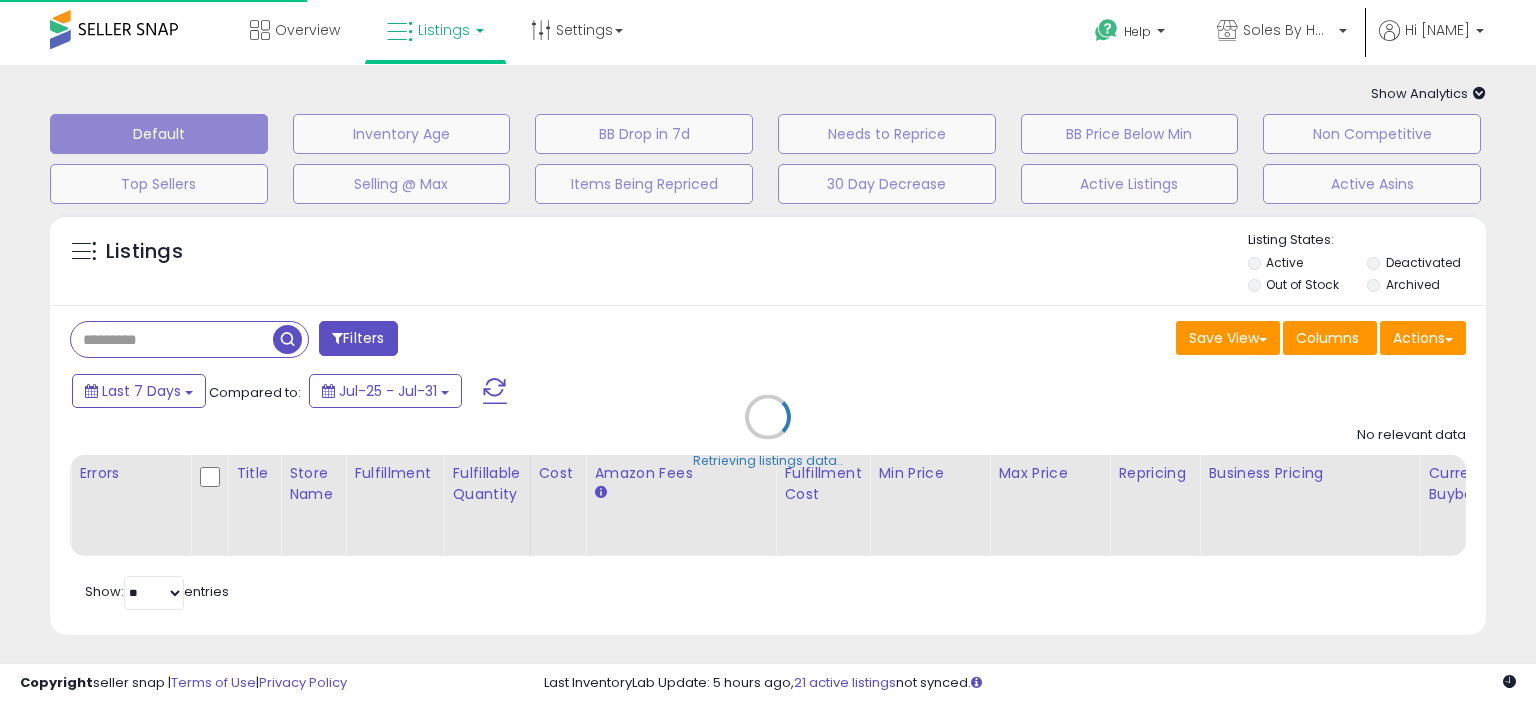 select 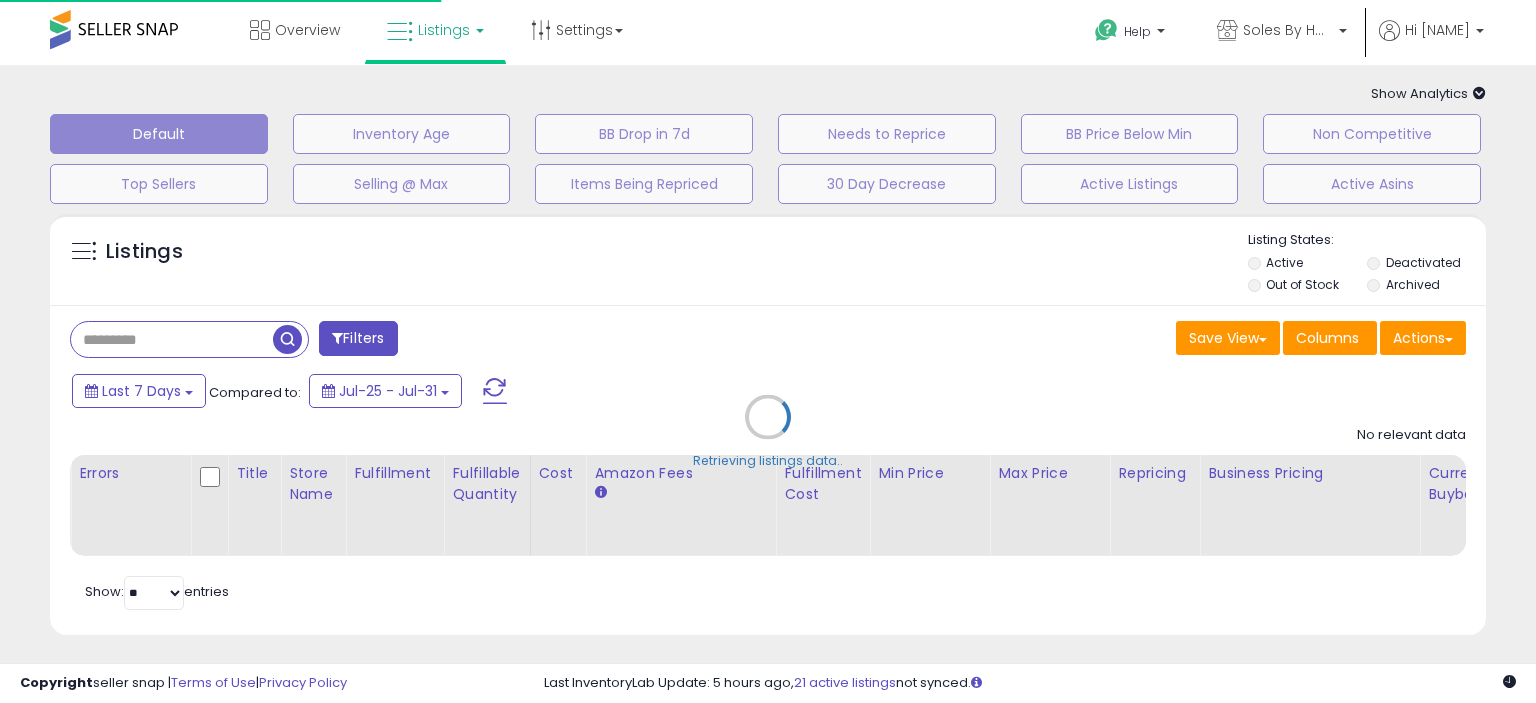 select on "***" 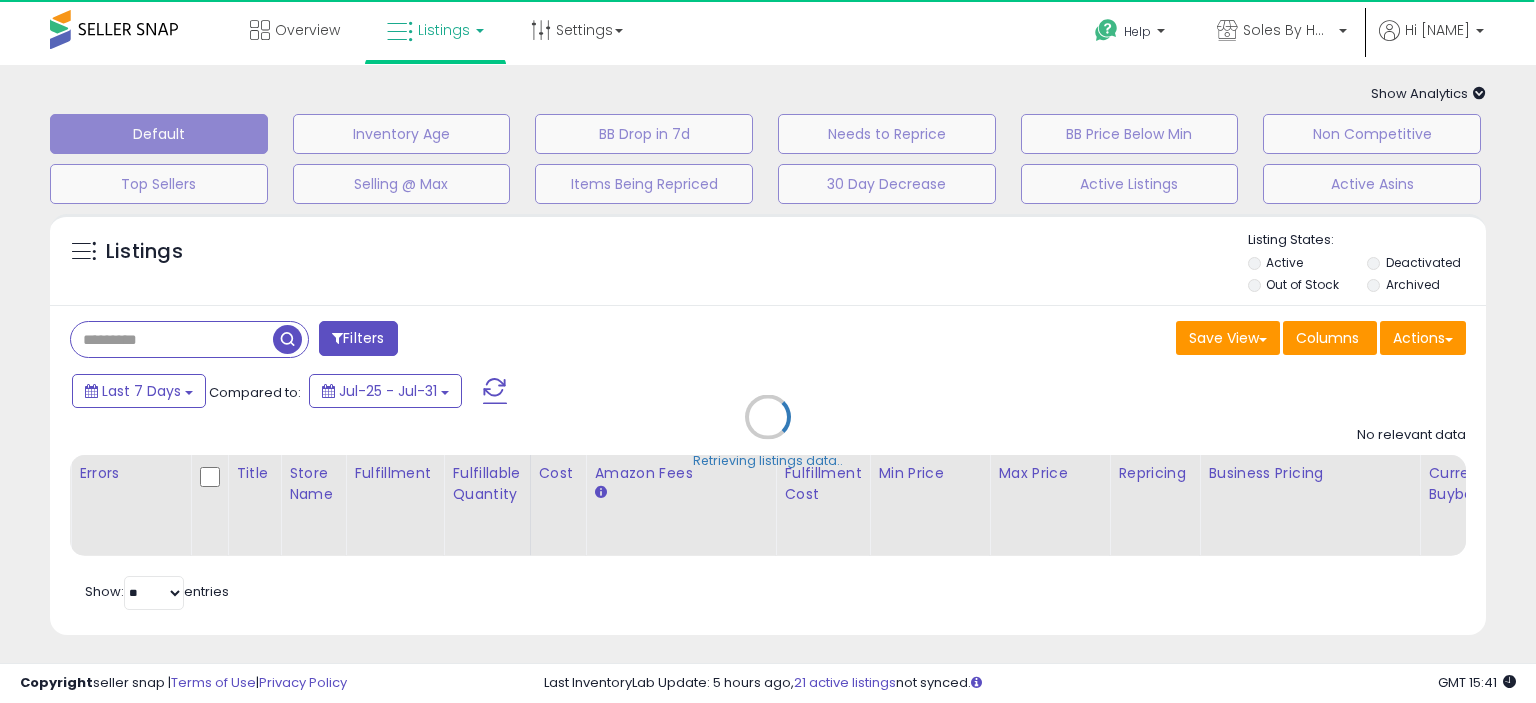 select on "*" 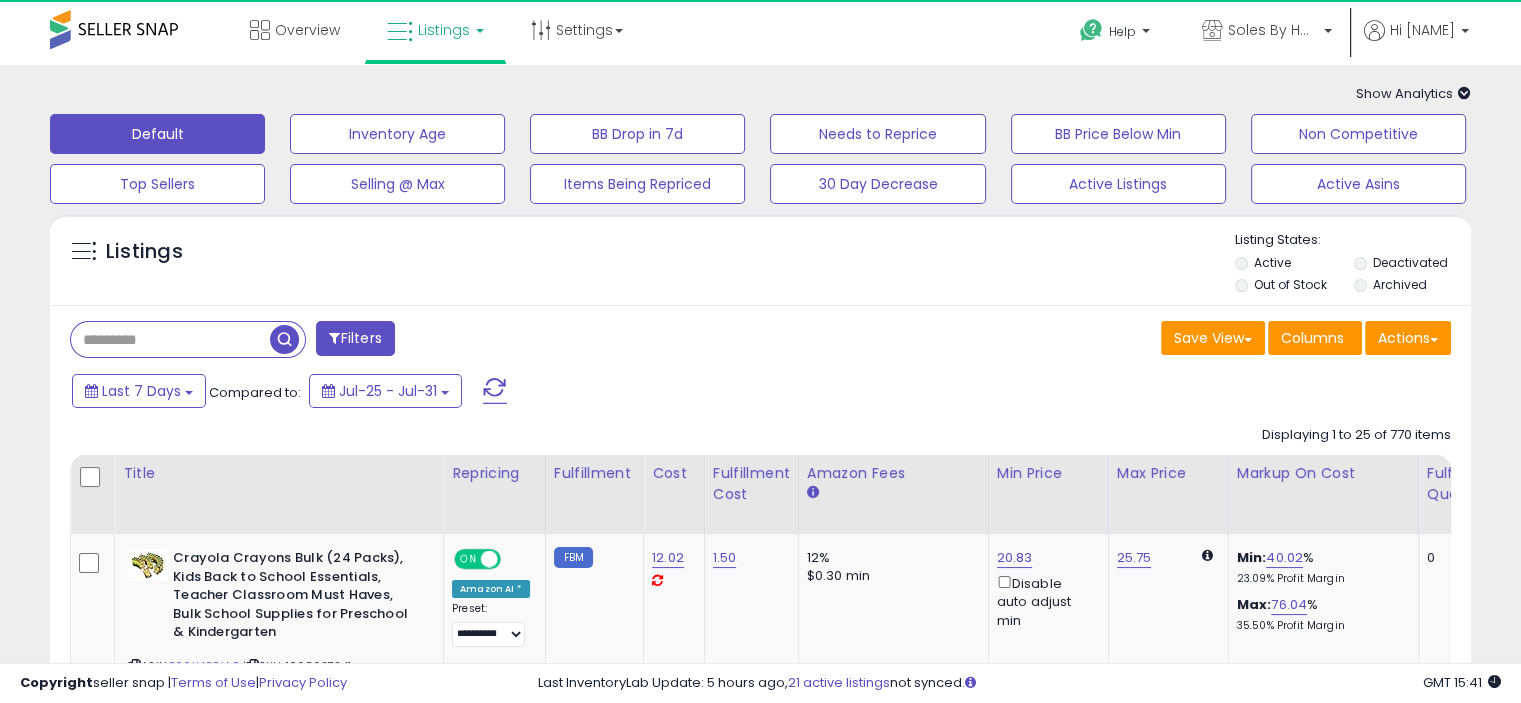click on "Filters" at bounding box center (355, 338) 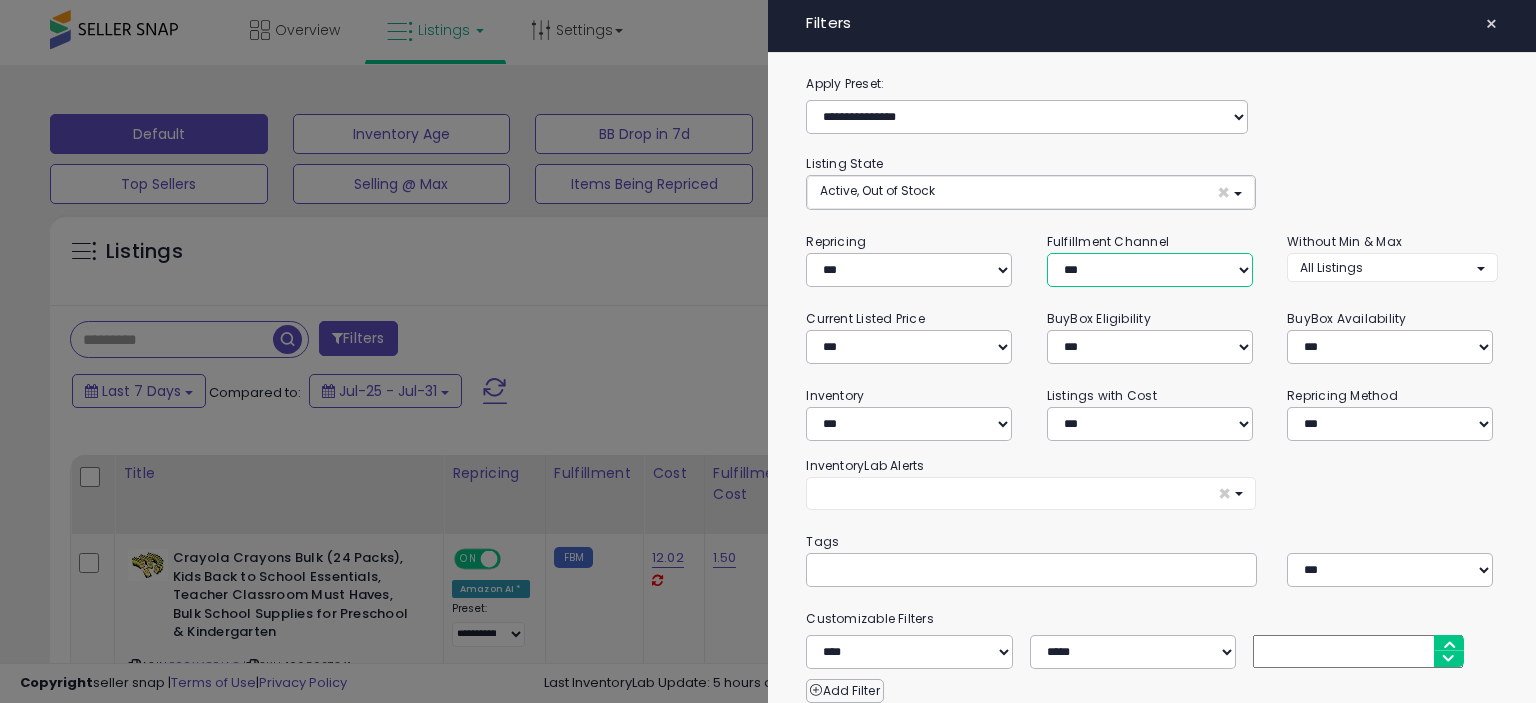 click on "***
***
***
***" at bounding box center (1150, 270) 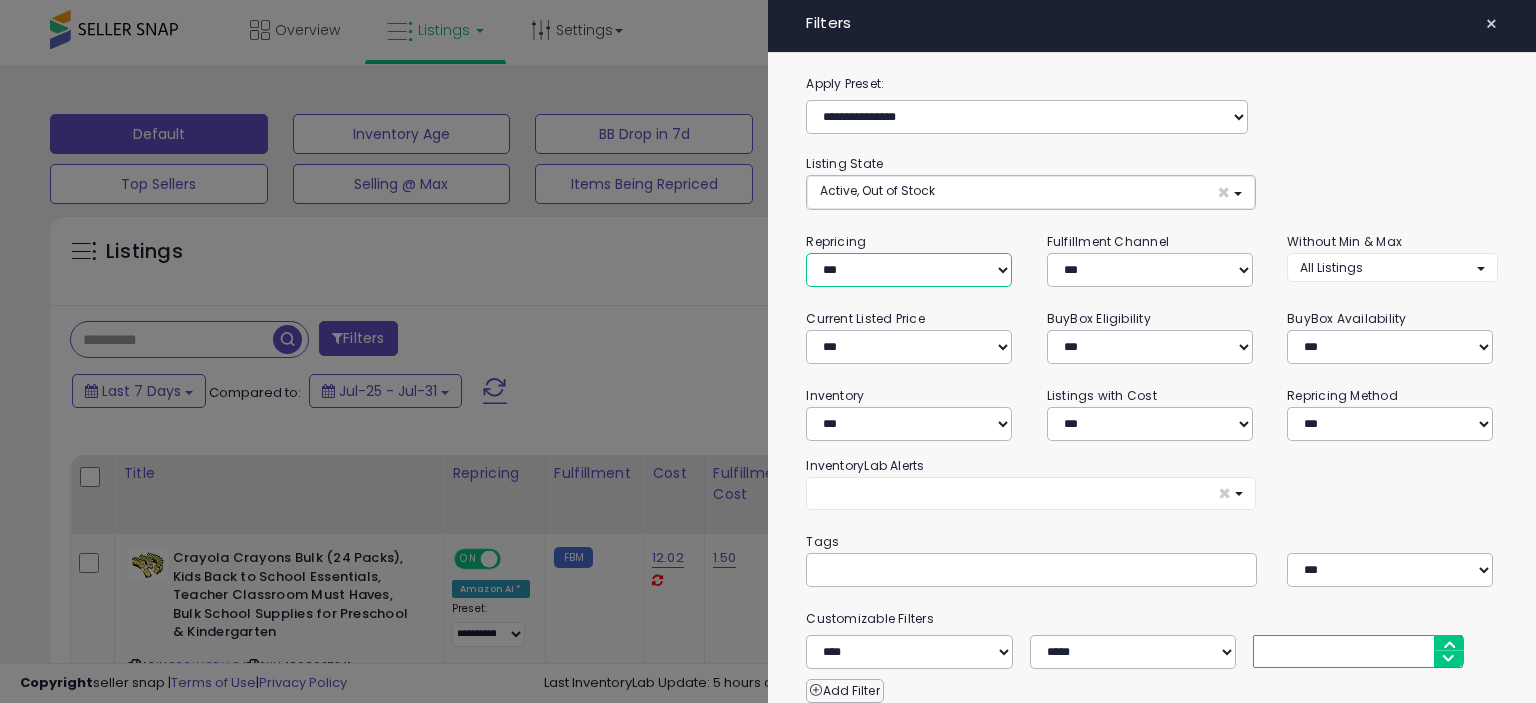 click on "**********" at bounding box center [909, 270] 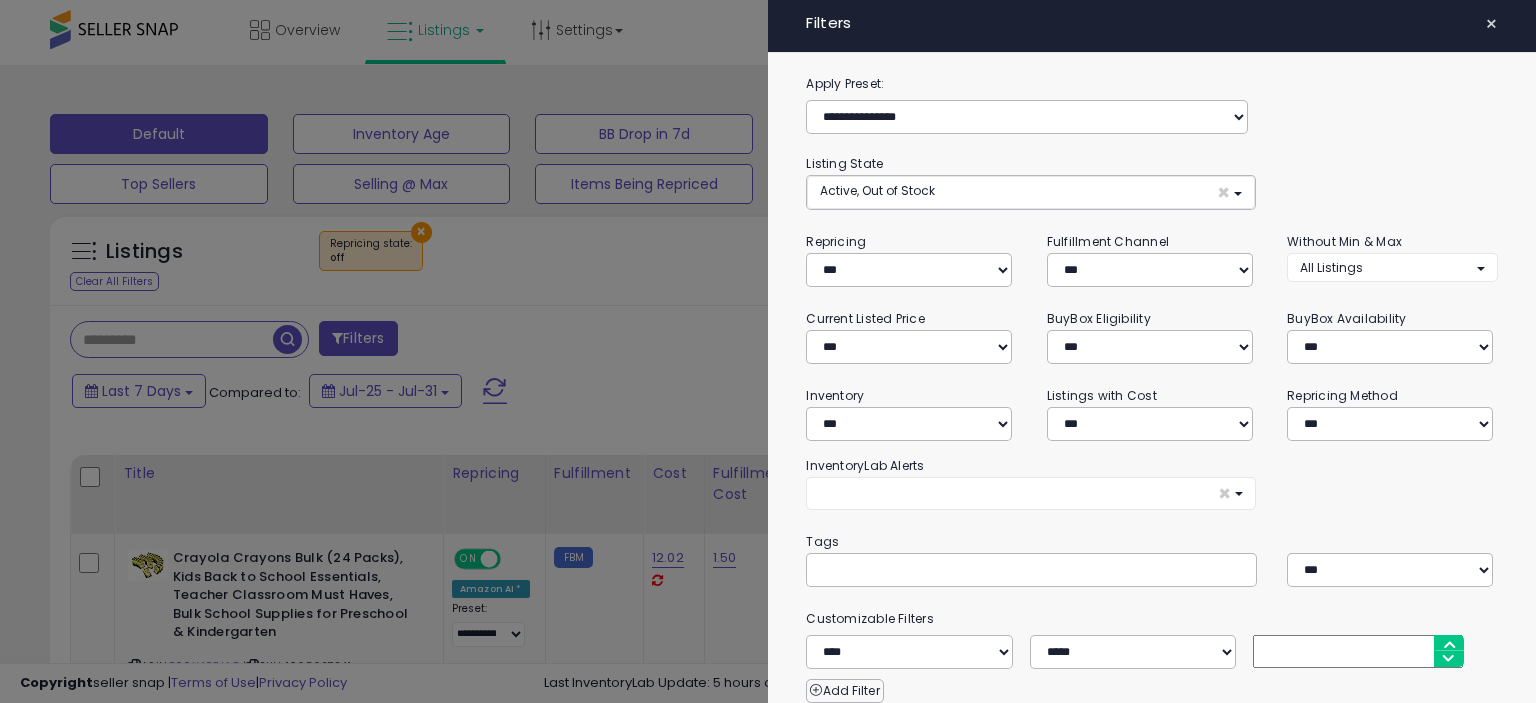 drag, startPoint x: 604, startPoint y: 319, endPoint x: 918, endPoint y: 302, distance: 314.45987 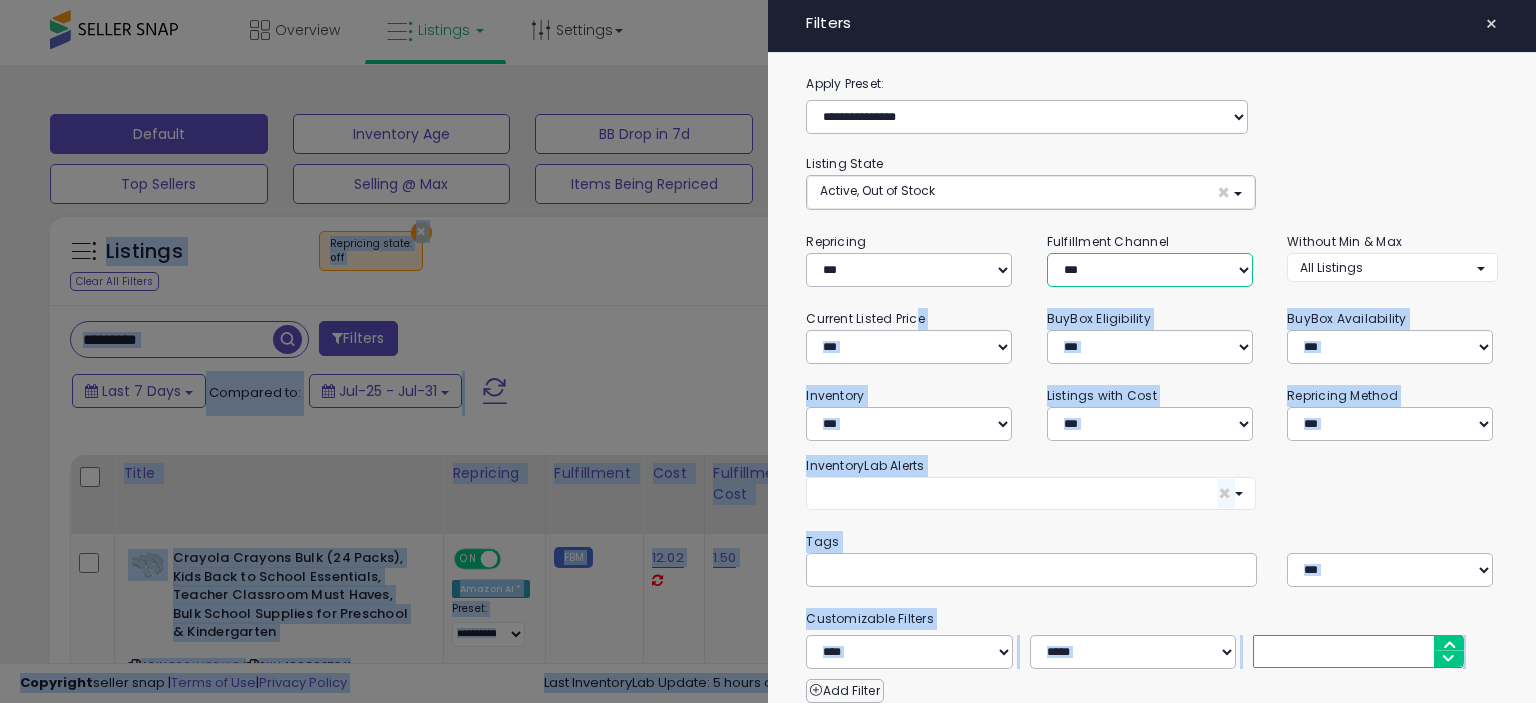 click on "***
***
***
***" at bounding box center (1150, 270) 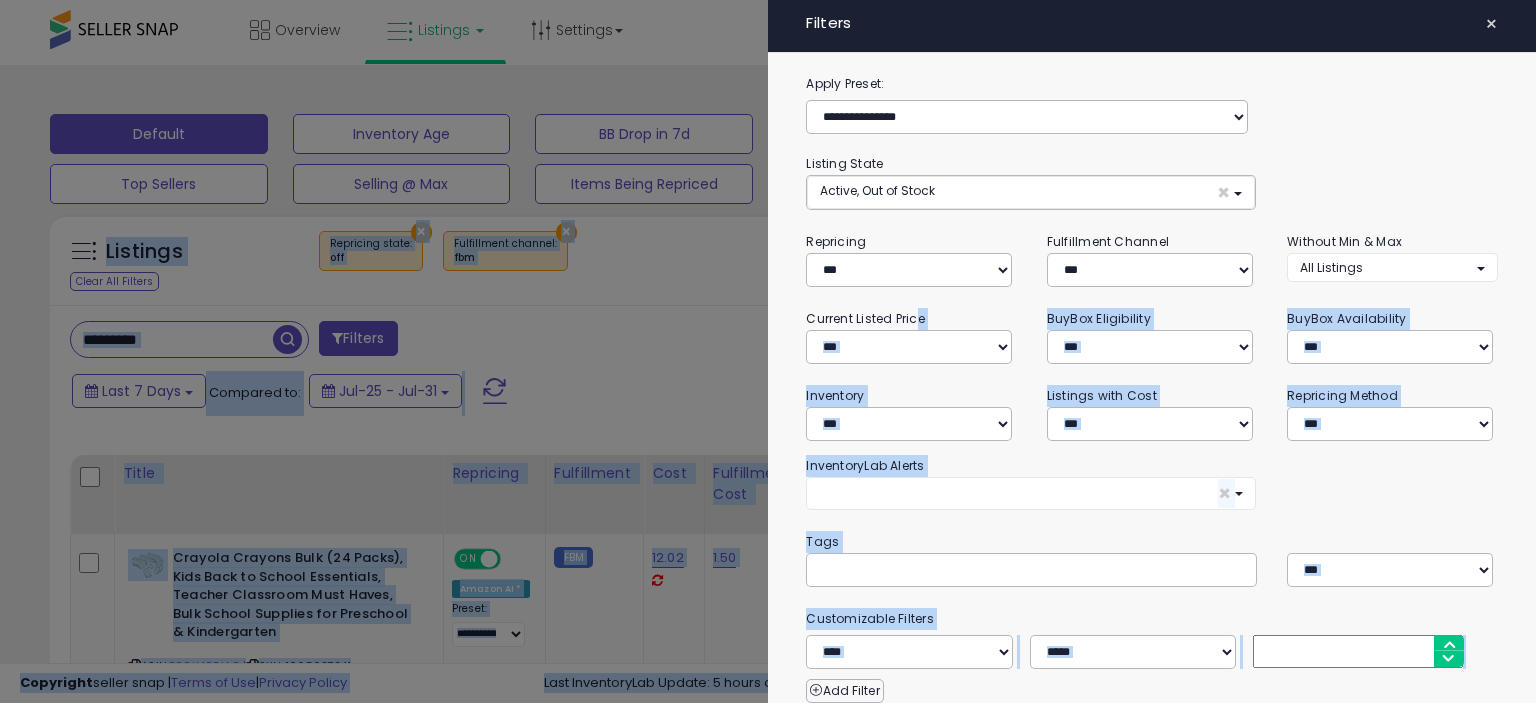 click at bounding box center [768, 351] 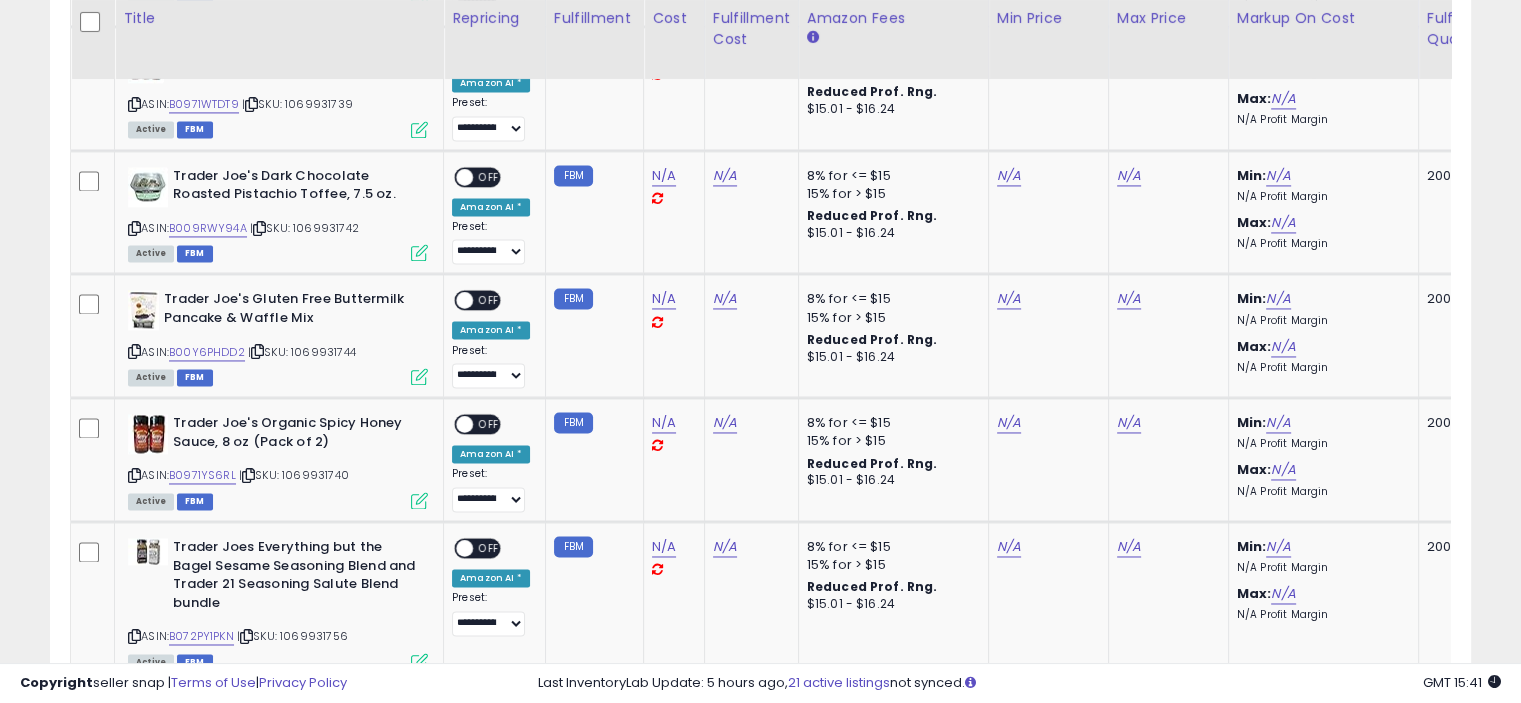 scroll, scrollTop: 3356, scrollLeft: 0, axis: vertical 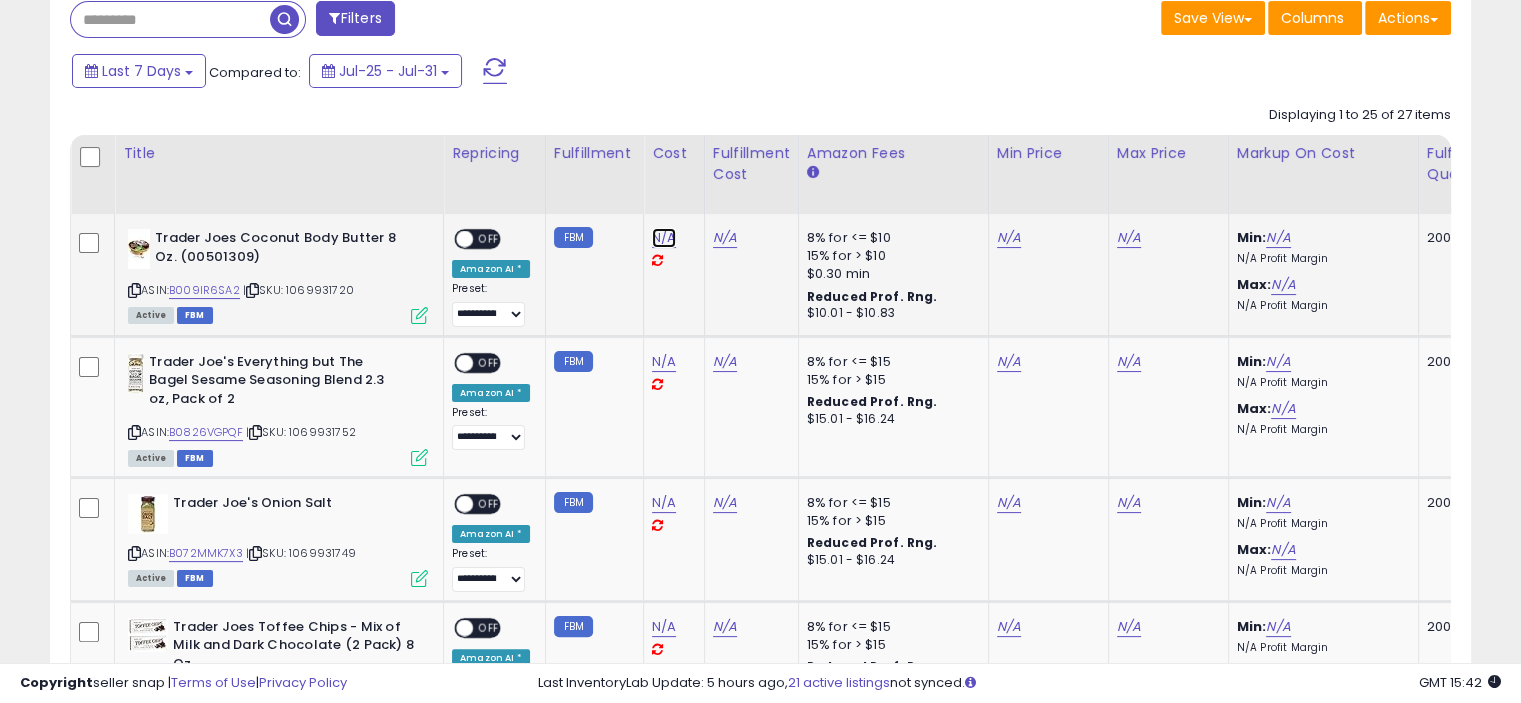 click on "N/A" at bounding box center (664, 238) 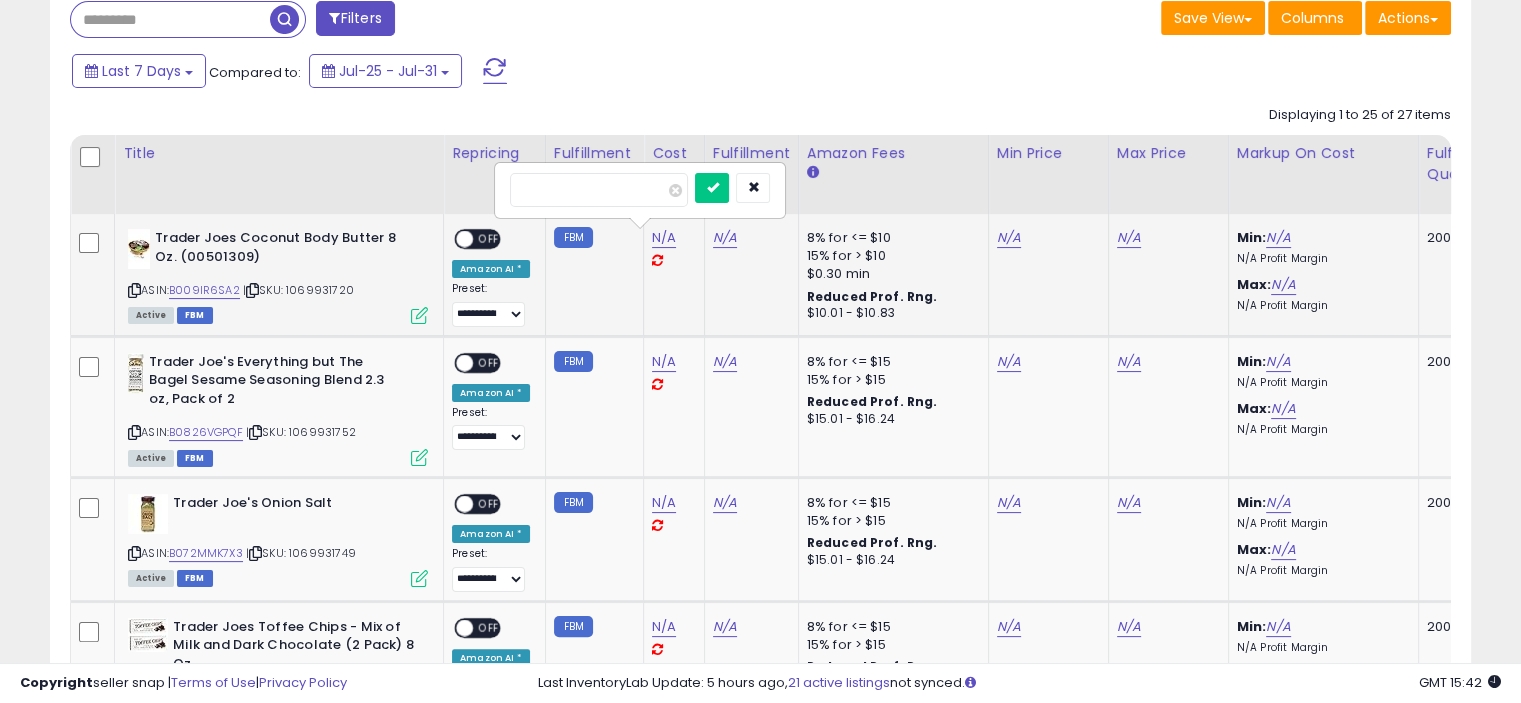 type on "****" 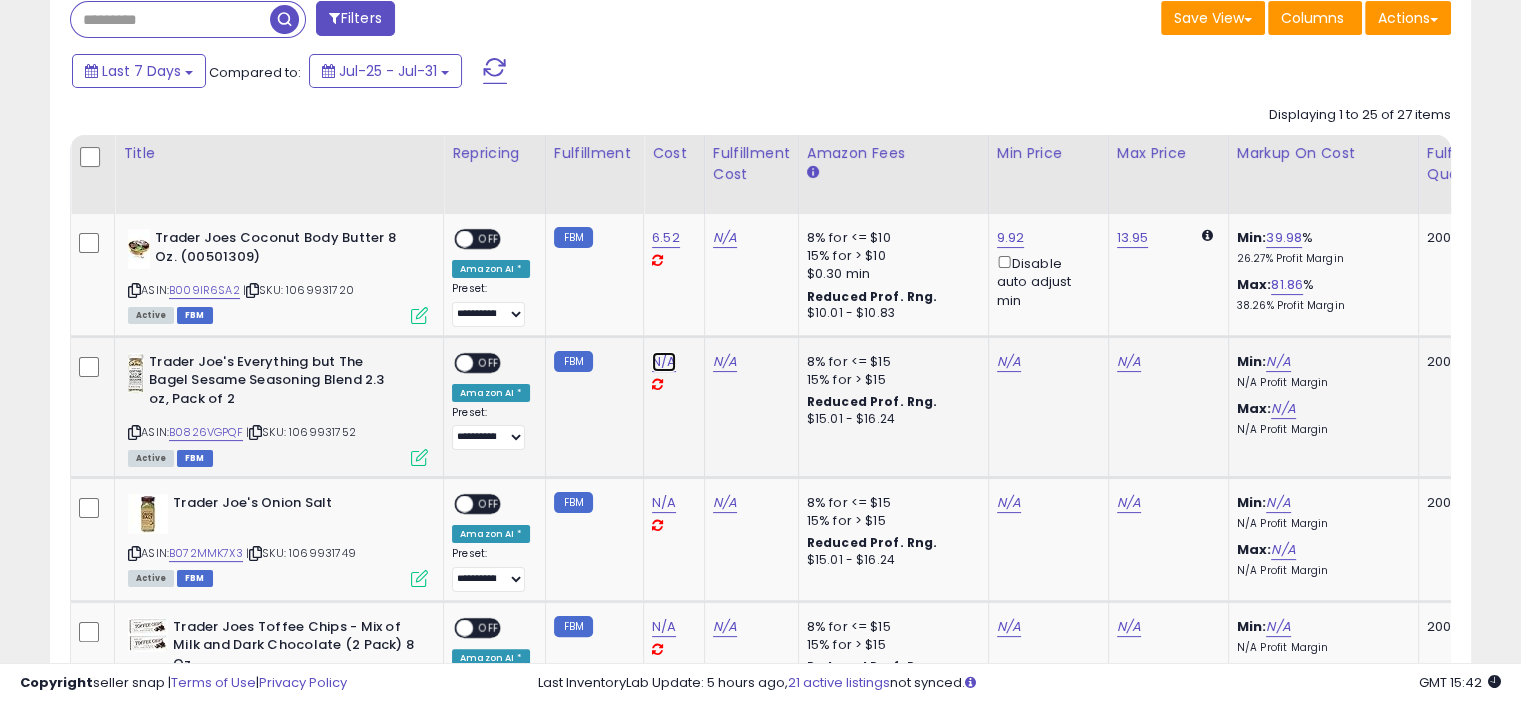 click on "N/A" at bounding box center [664, 362] 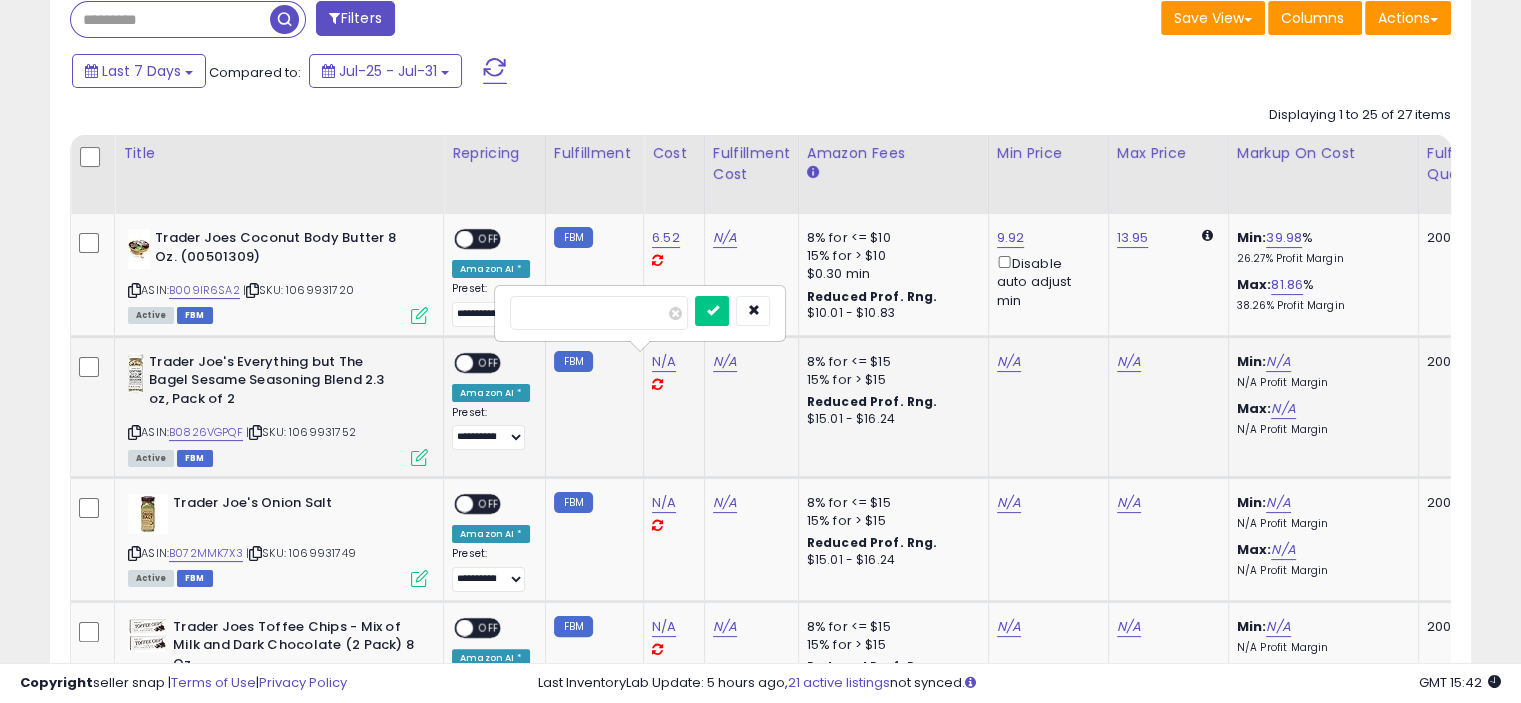 type on "****" 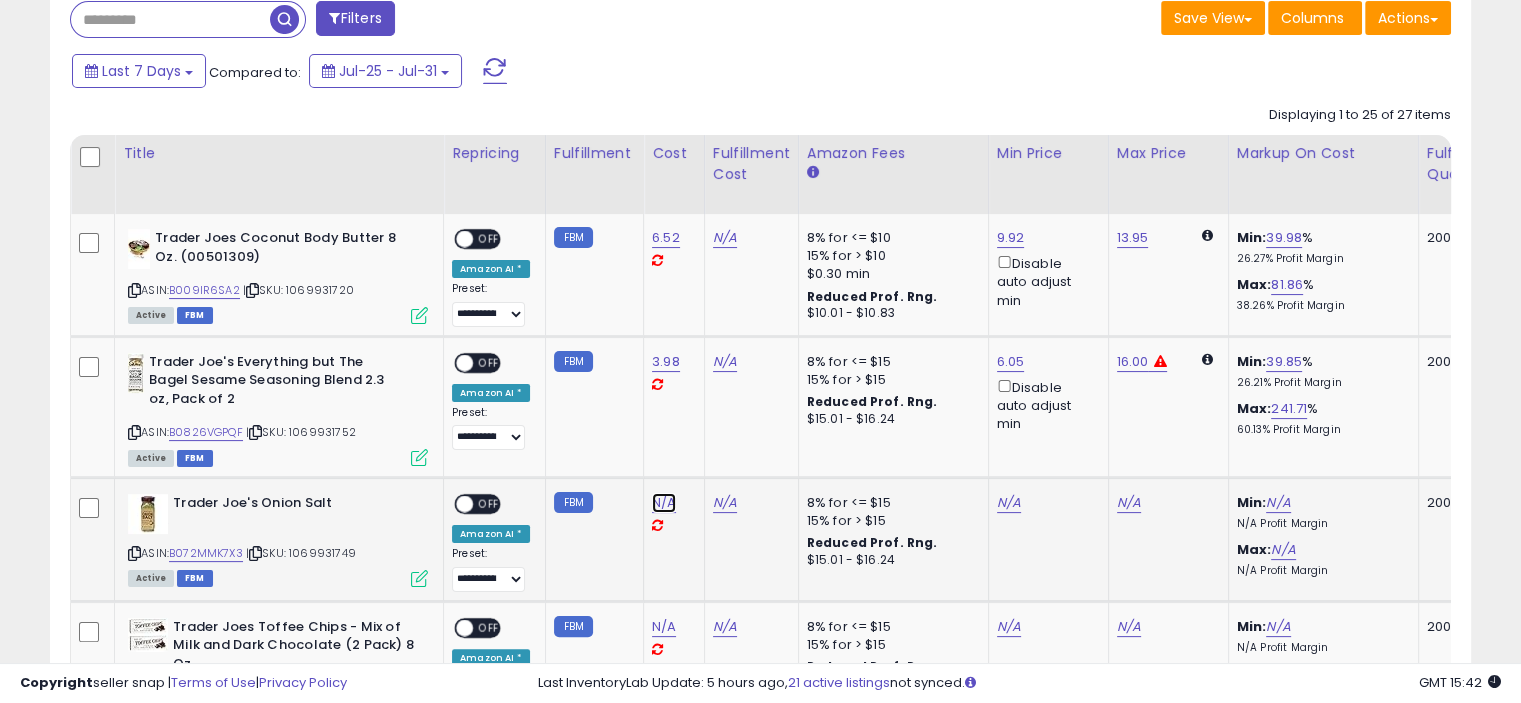 click on "N/A" at bounding box center (664, 503) 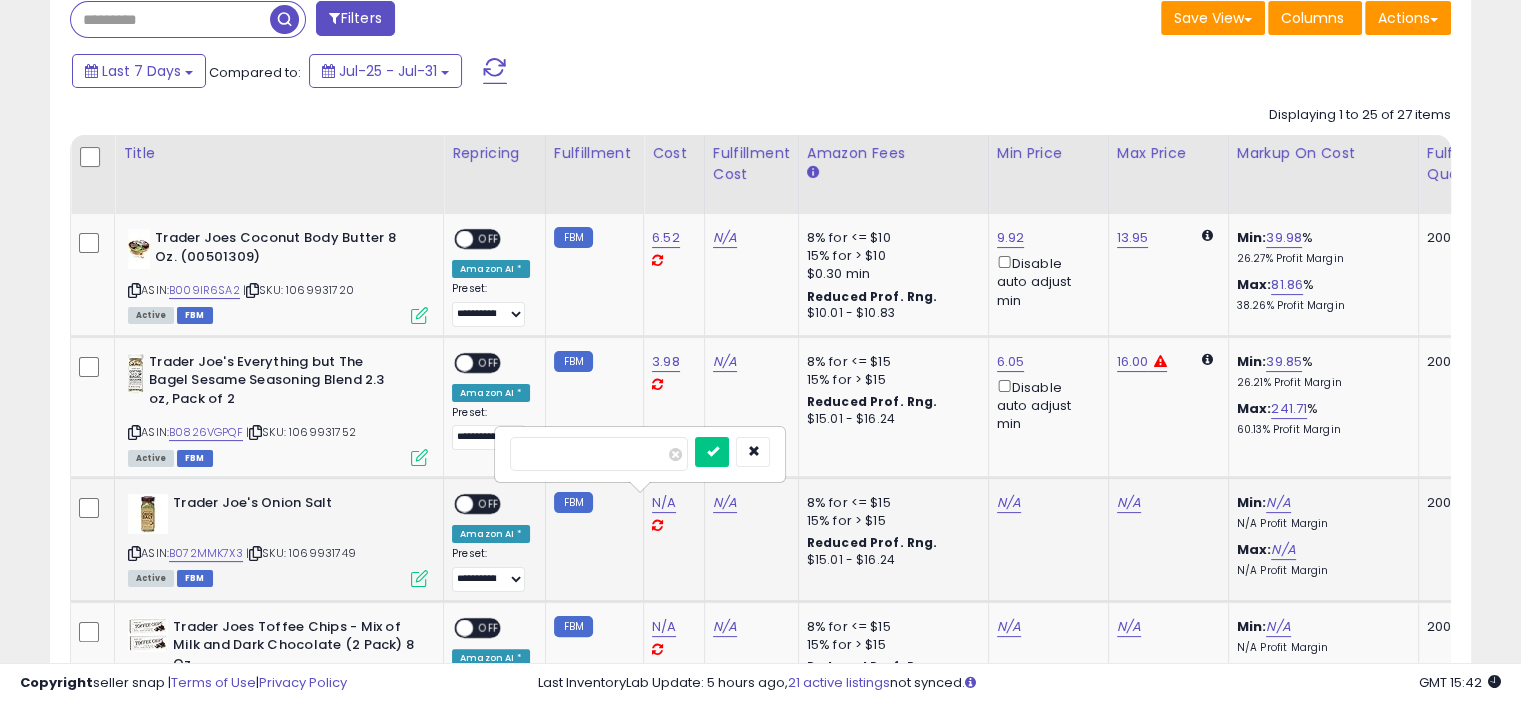 type on "****" 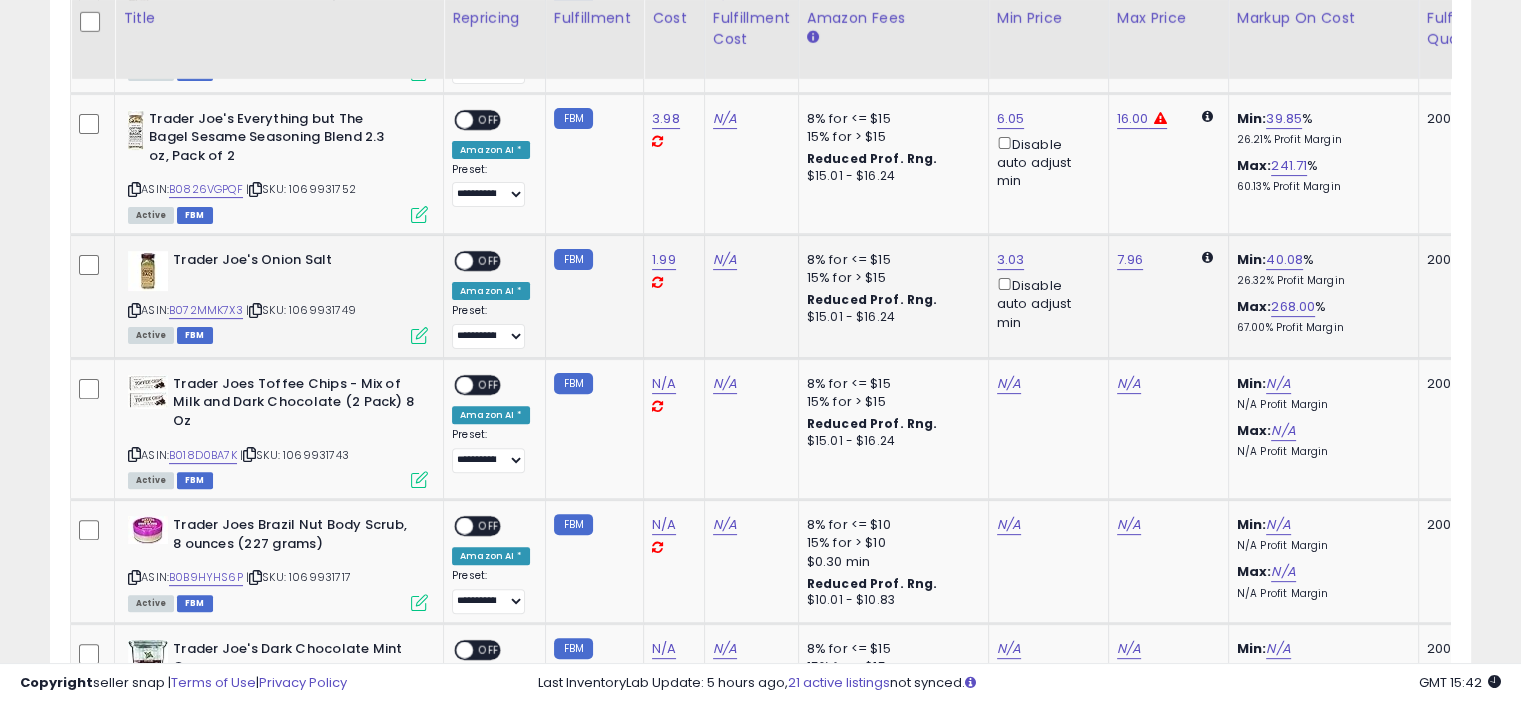 scroll, scrollTop: 564, scrollLeft: 0, axis: vertical 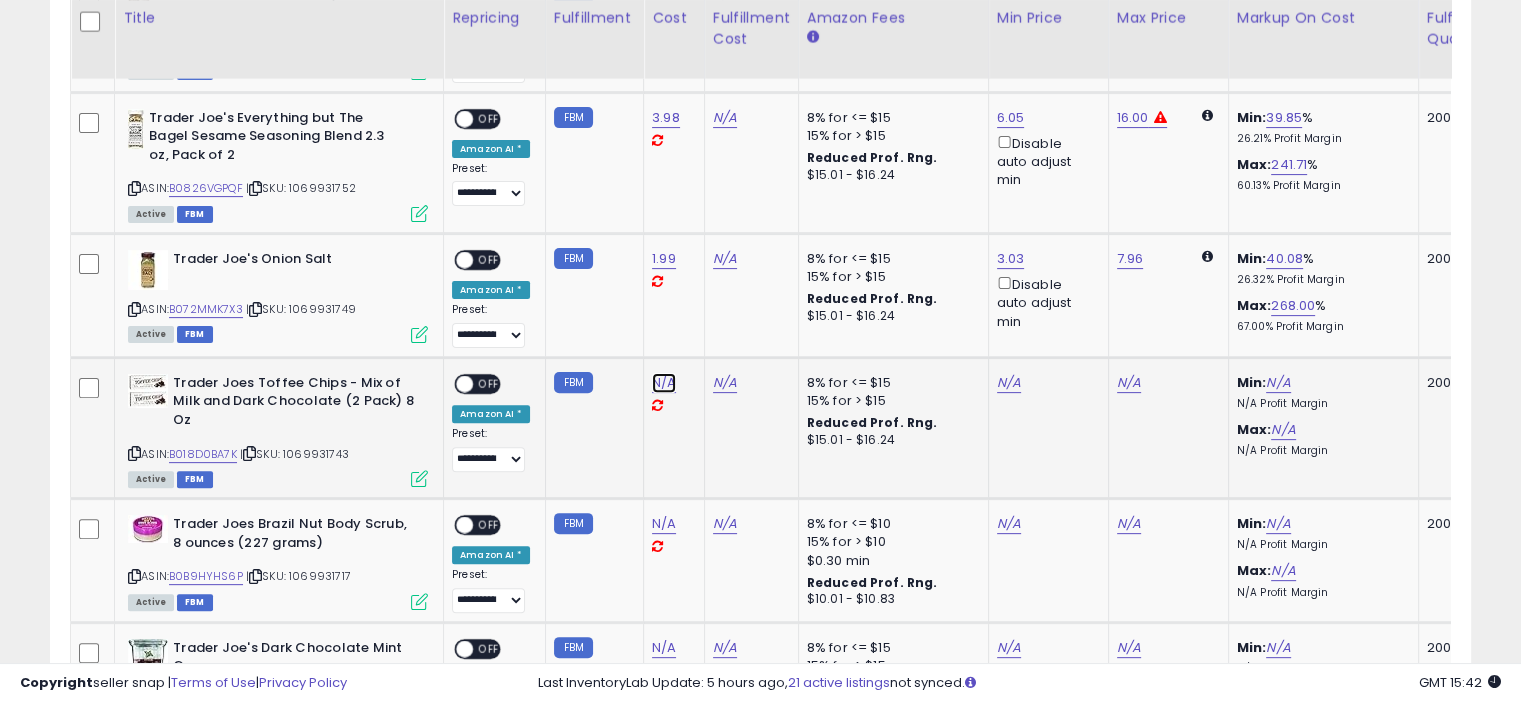 click on "N/A" at bounding box center [664, 383] 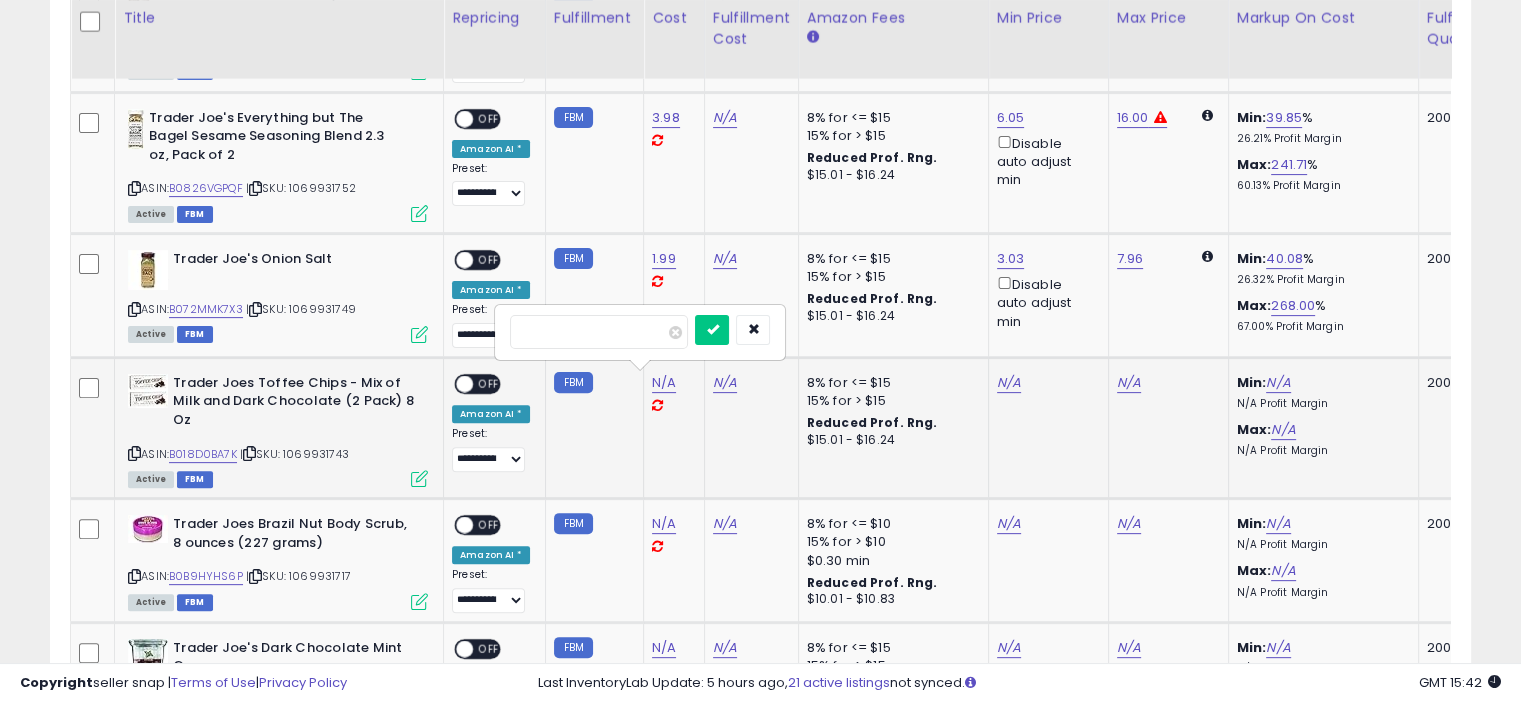 type on "****" 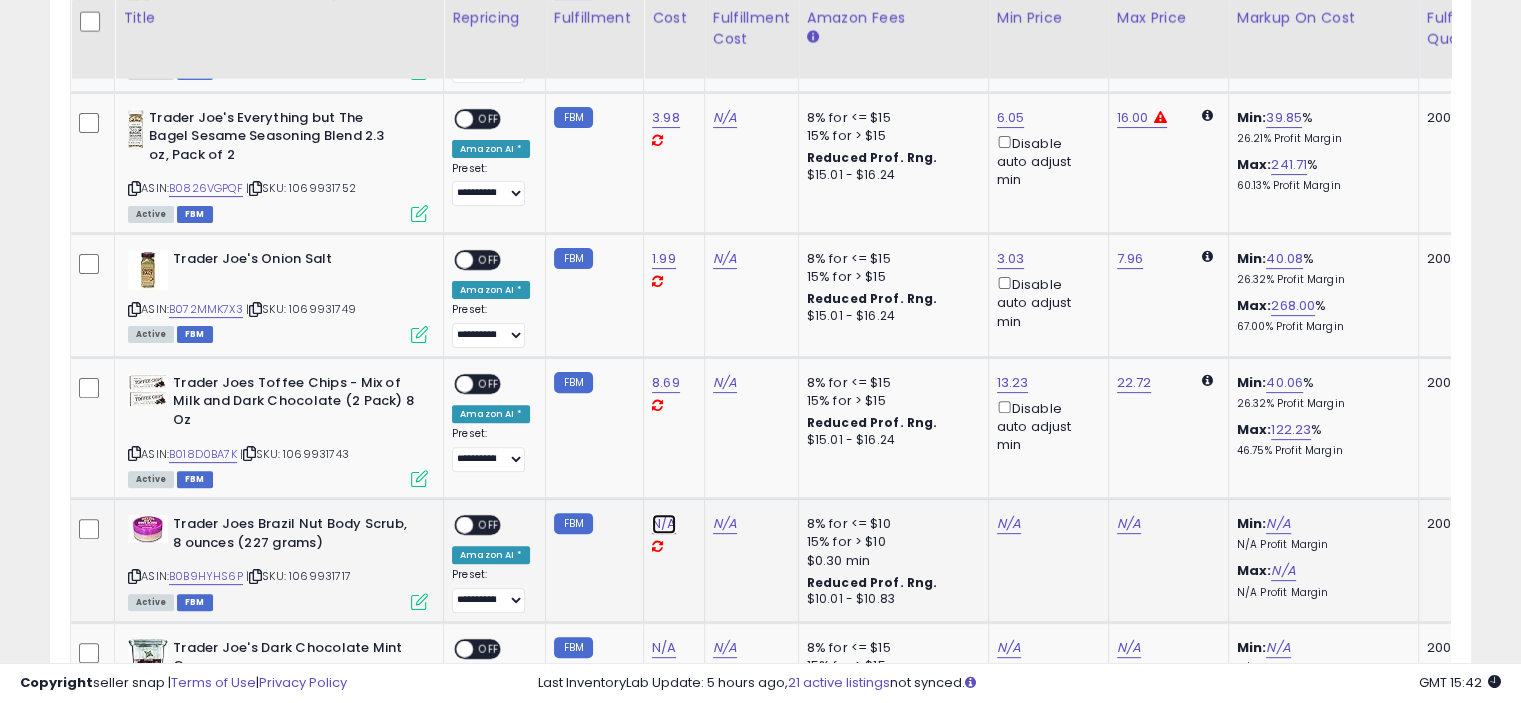 click on "N/A" at bounding box center (664, 524) 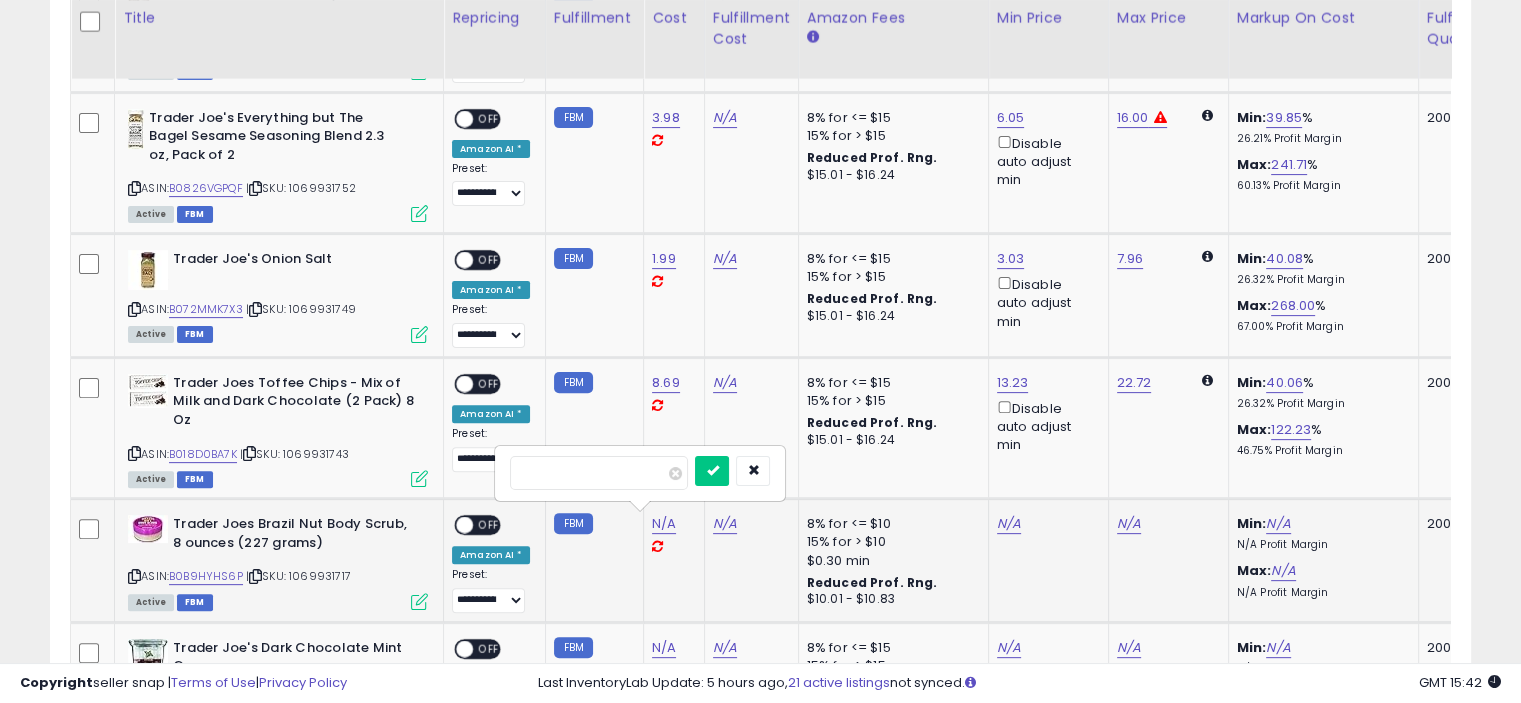 type on "****" 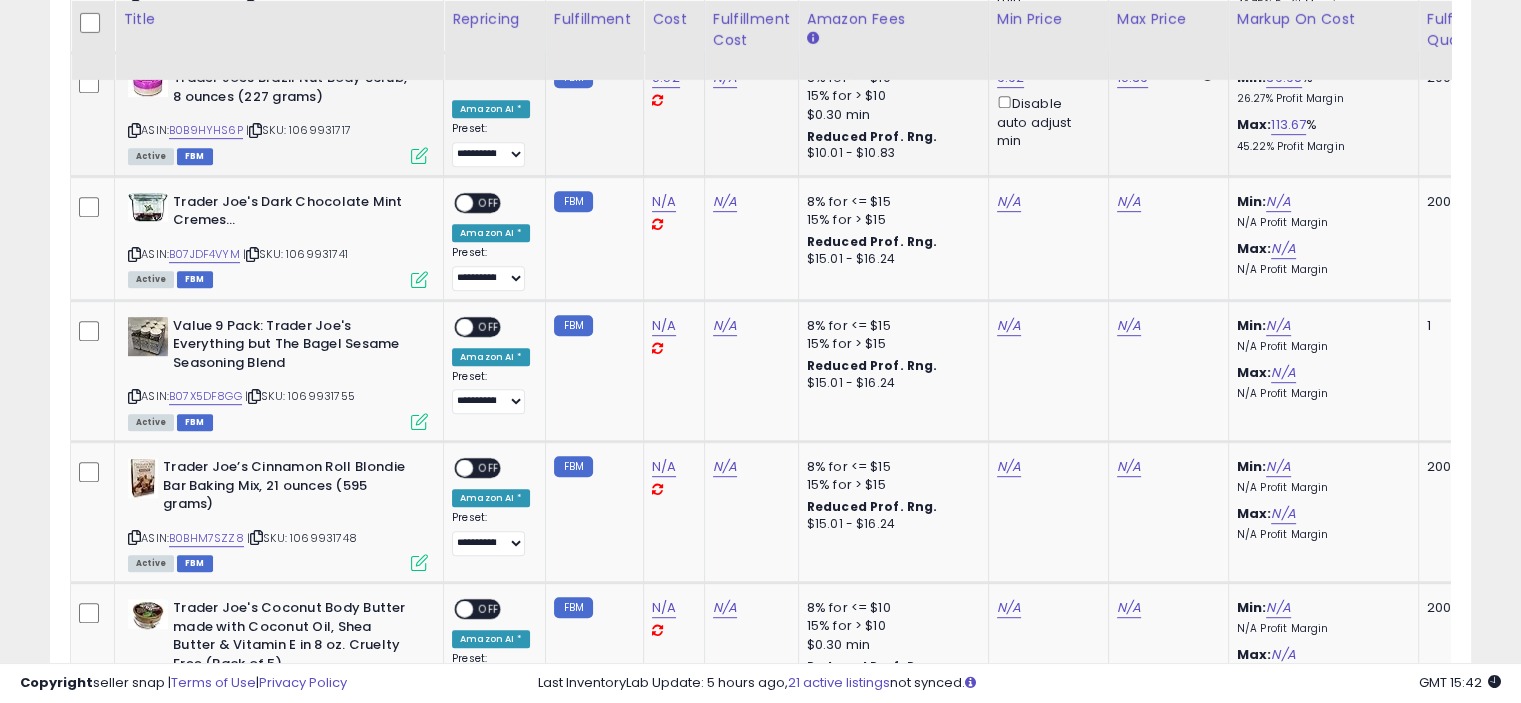 scroll, scrollTop: 1011, scrollLeft: 0, axis: vertical 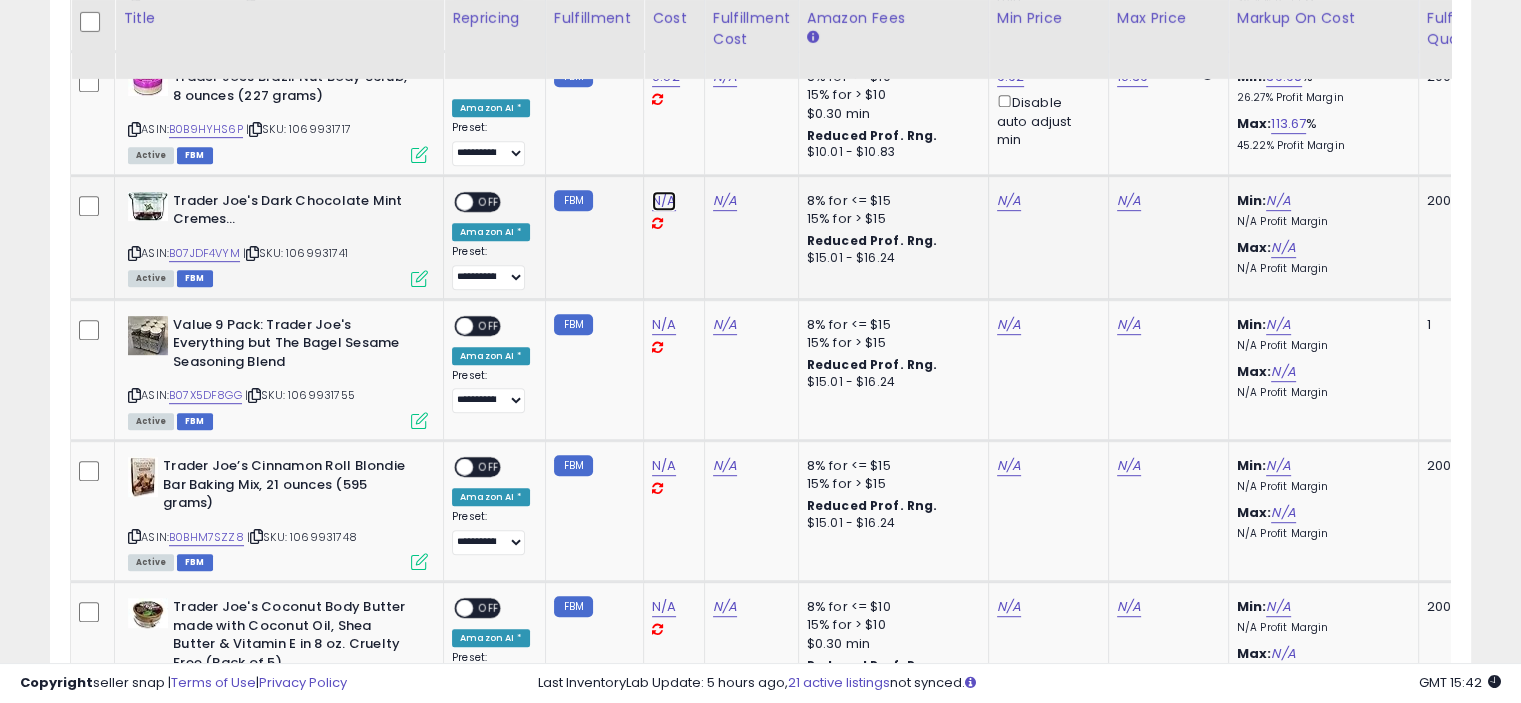 click on "N/A" at bounding box center (664, 201) 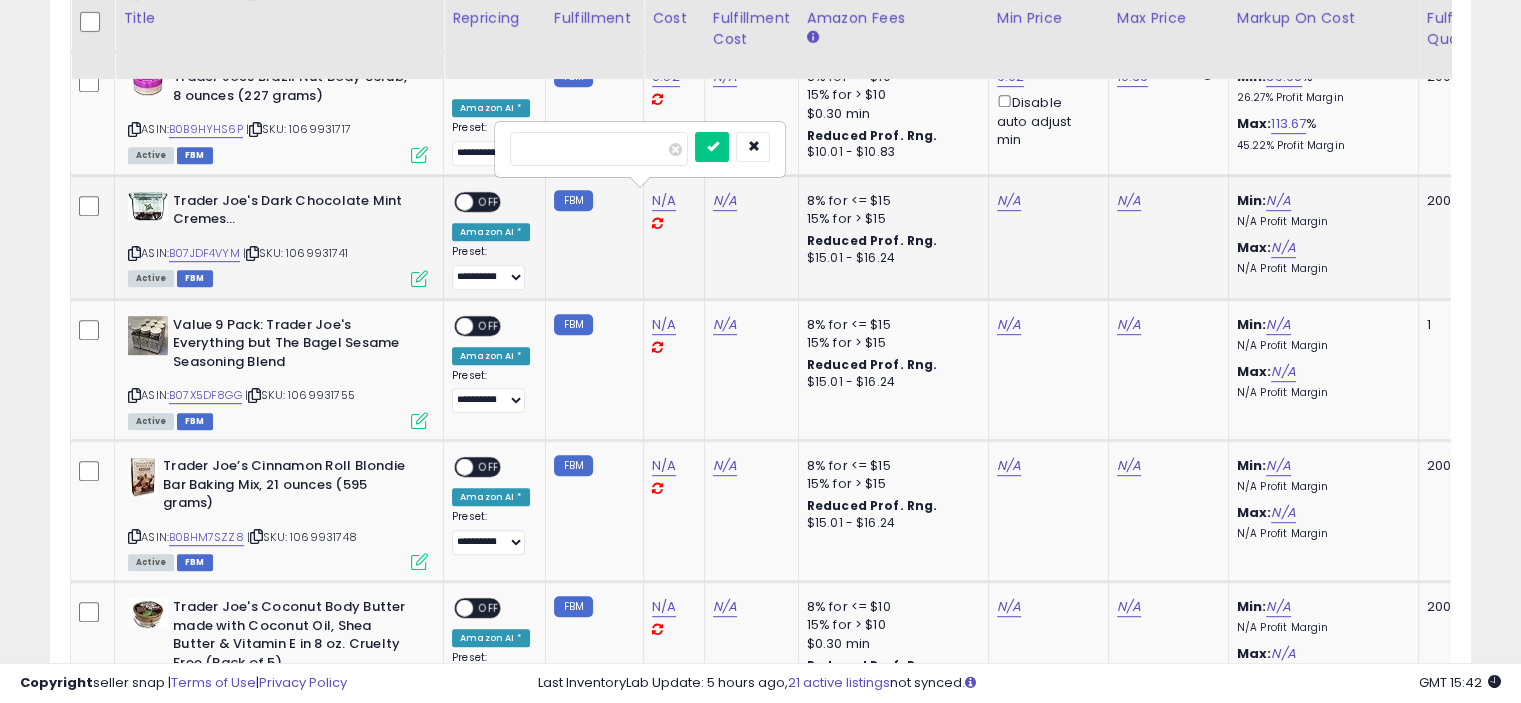 type on "****" 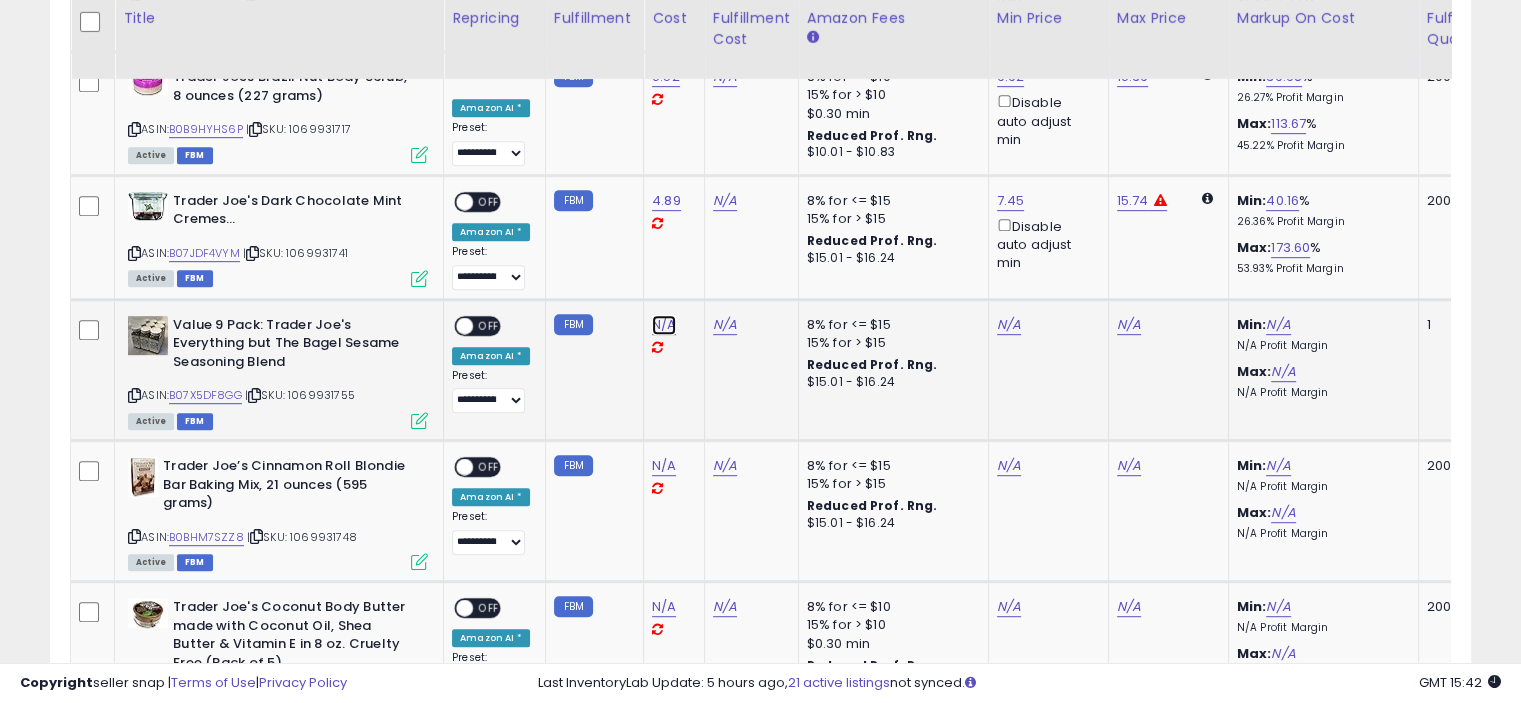 click on "N/A" at bounding box center [664, 325] 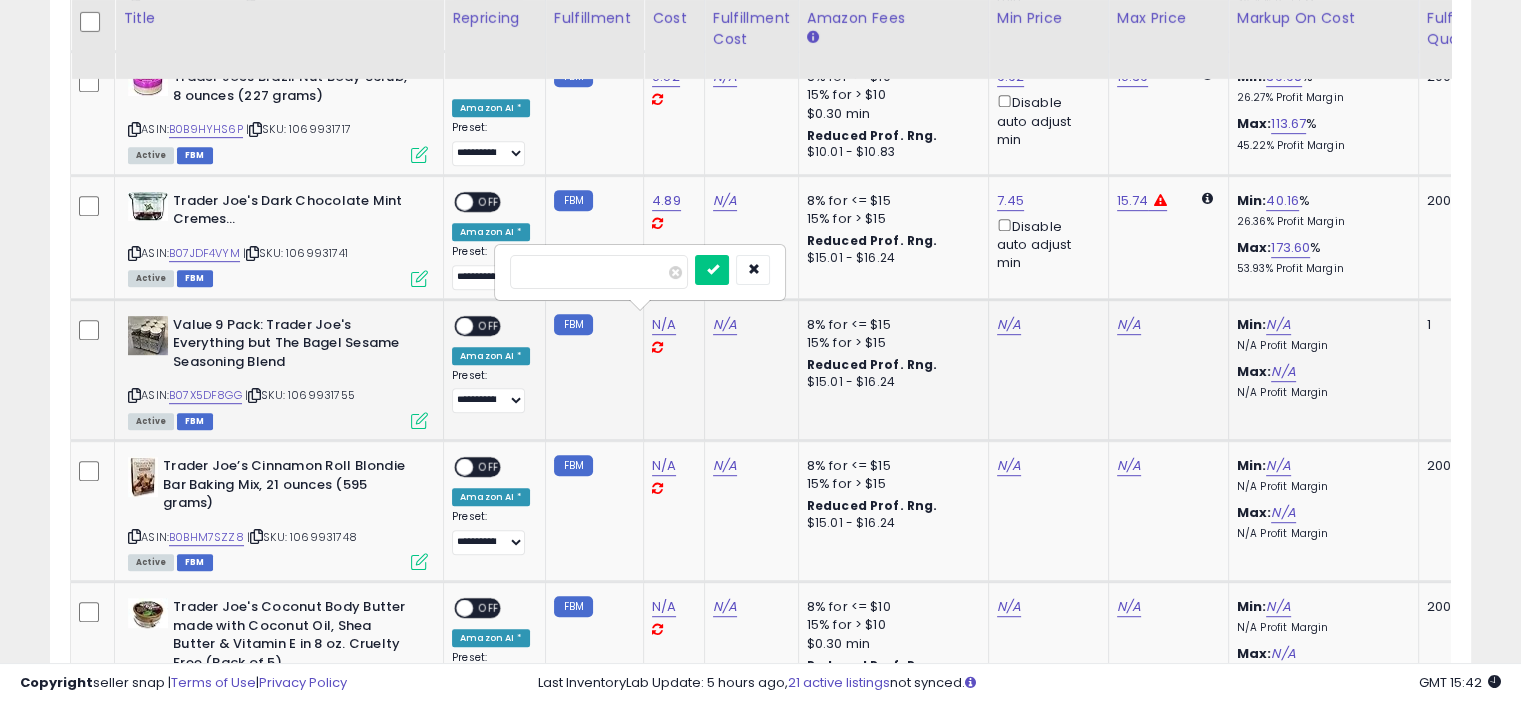 type on "*****" 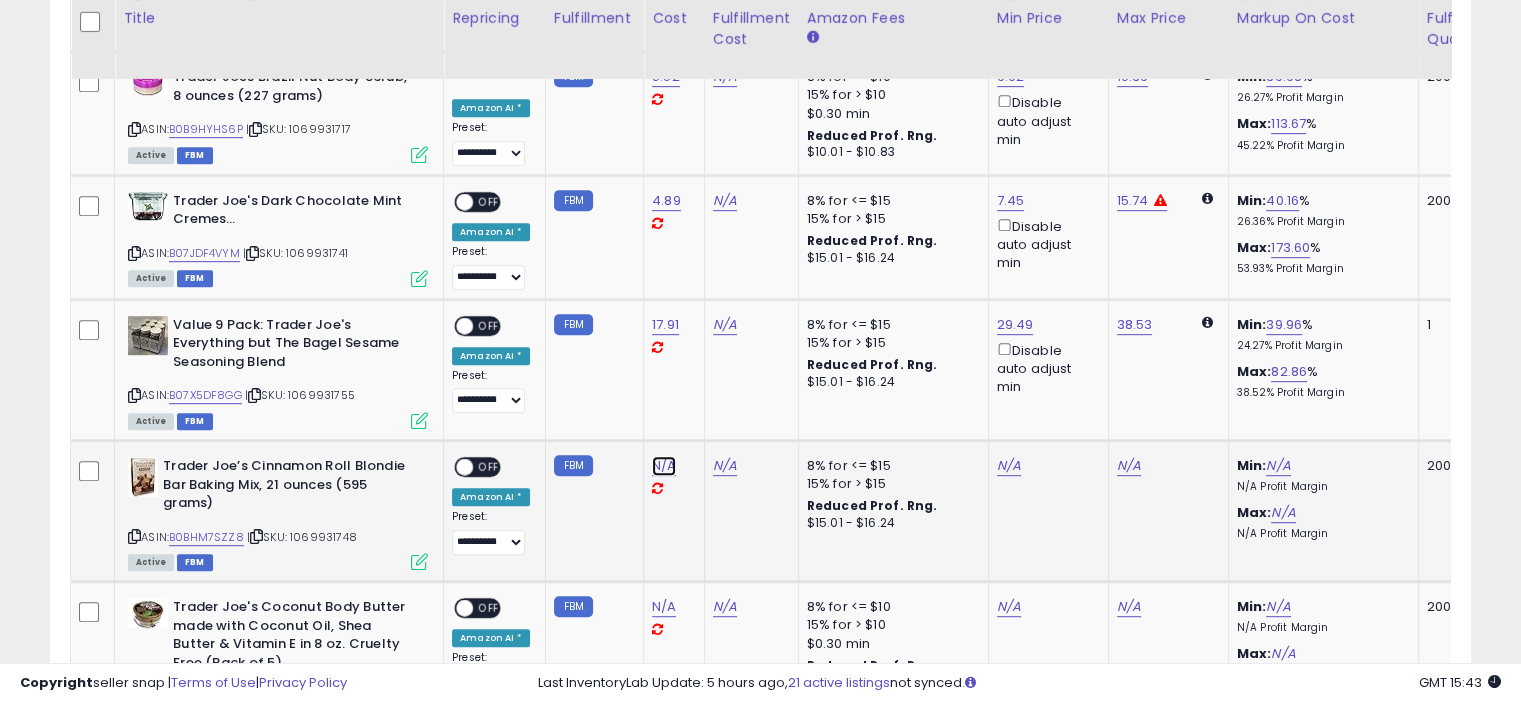 click on "N/A" at bounding box center (664, 466) 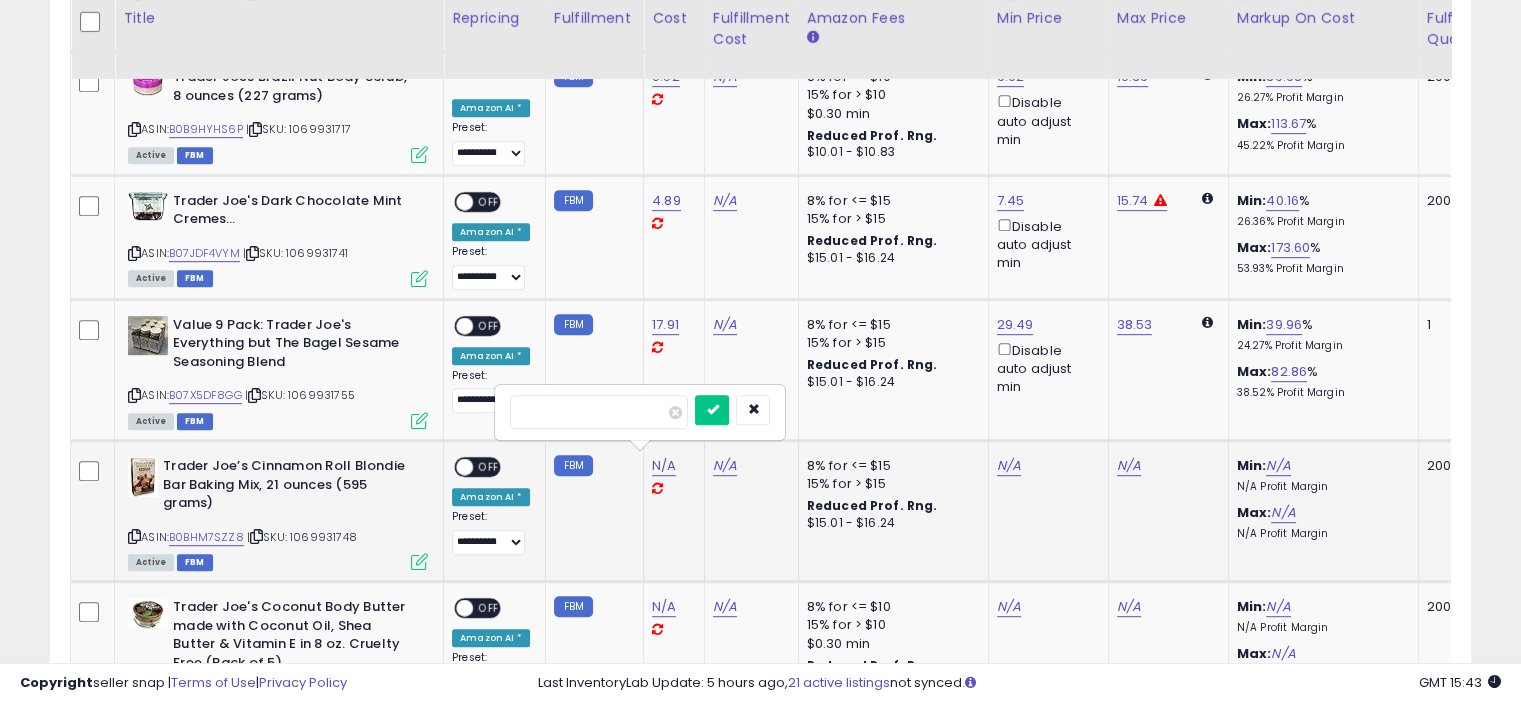 type on "****" 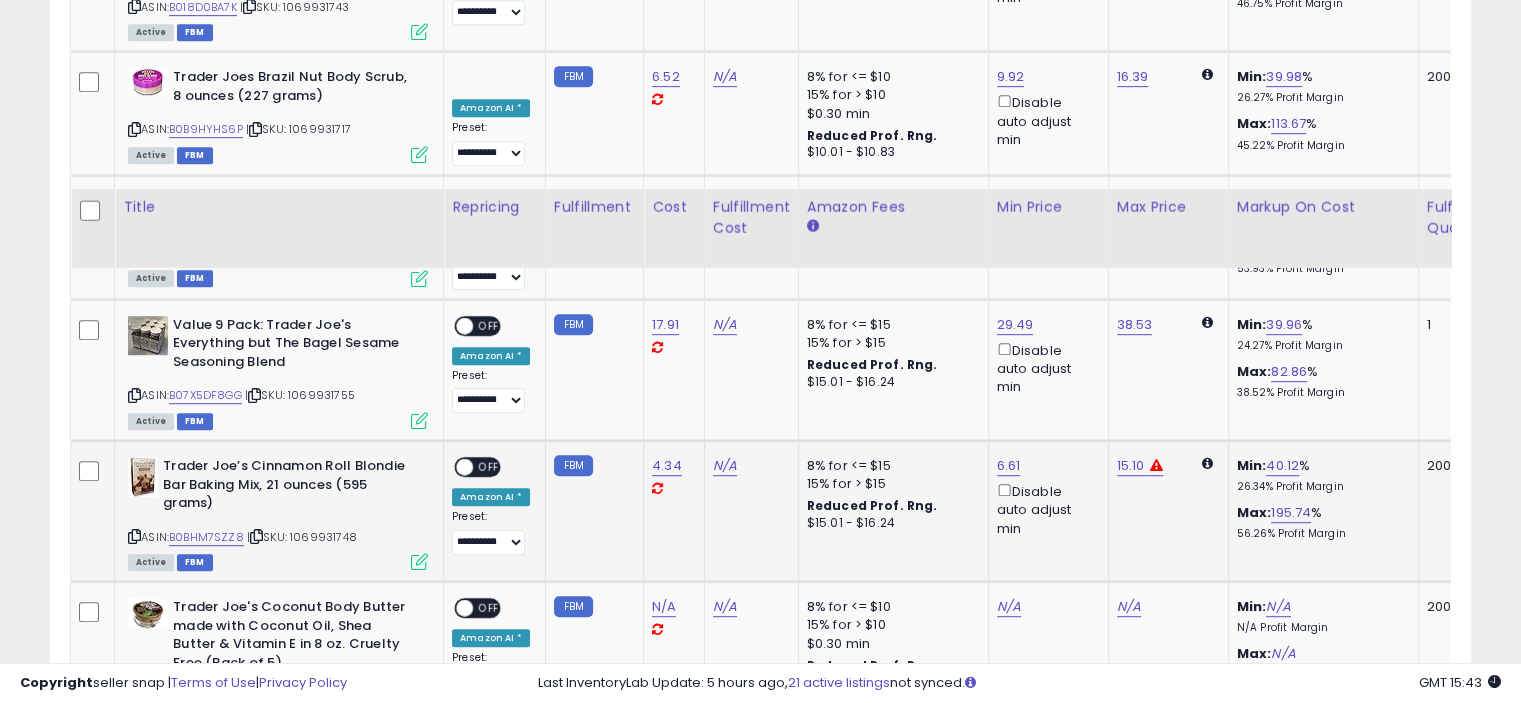 scroll, scrollTop: 1307, scrollLeft: 0, axis: vertical 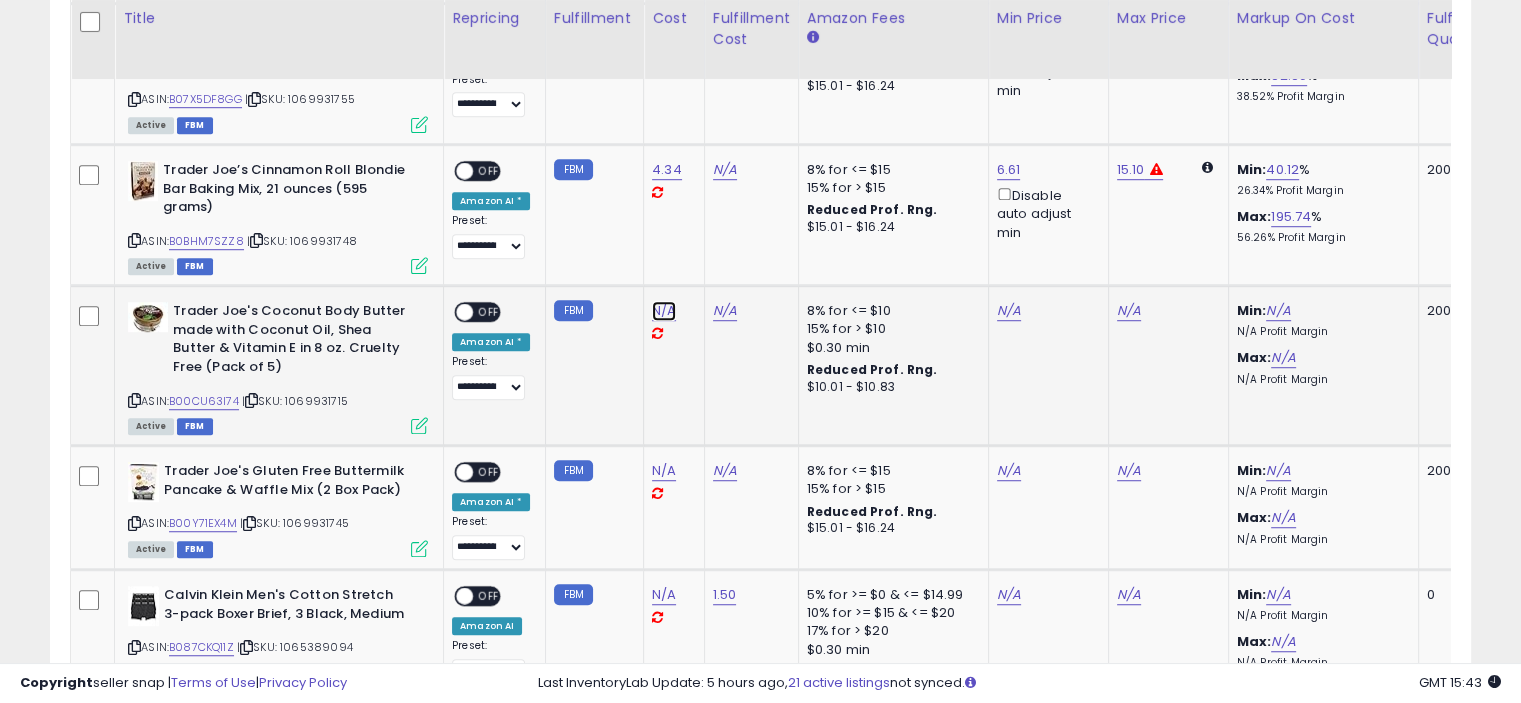 click on "N/A" at bounding box center (664, 311) 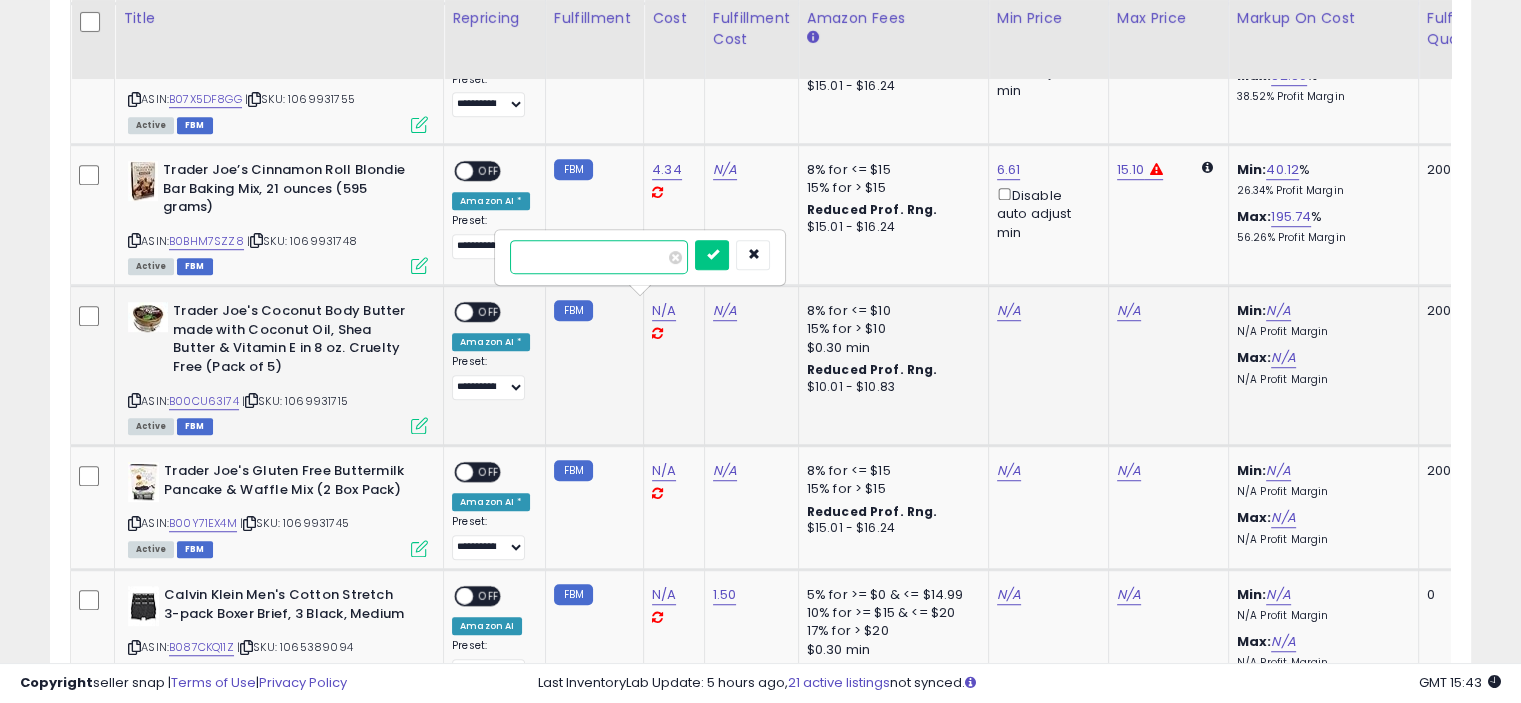 type on "*****" 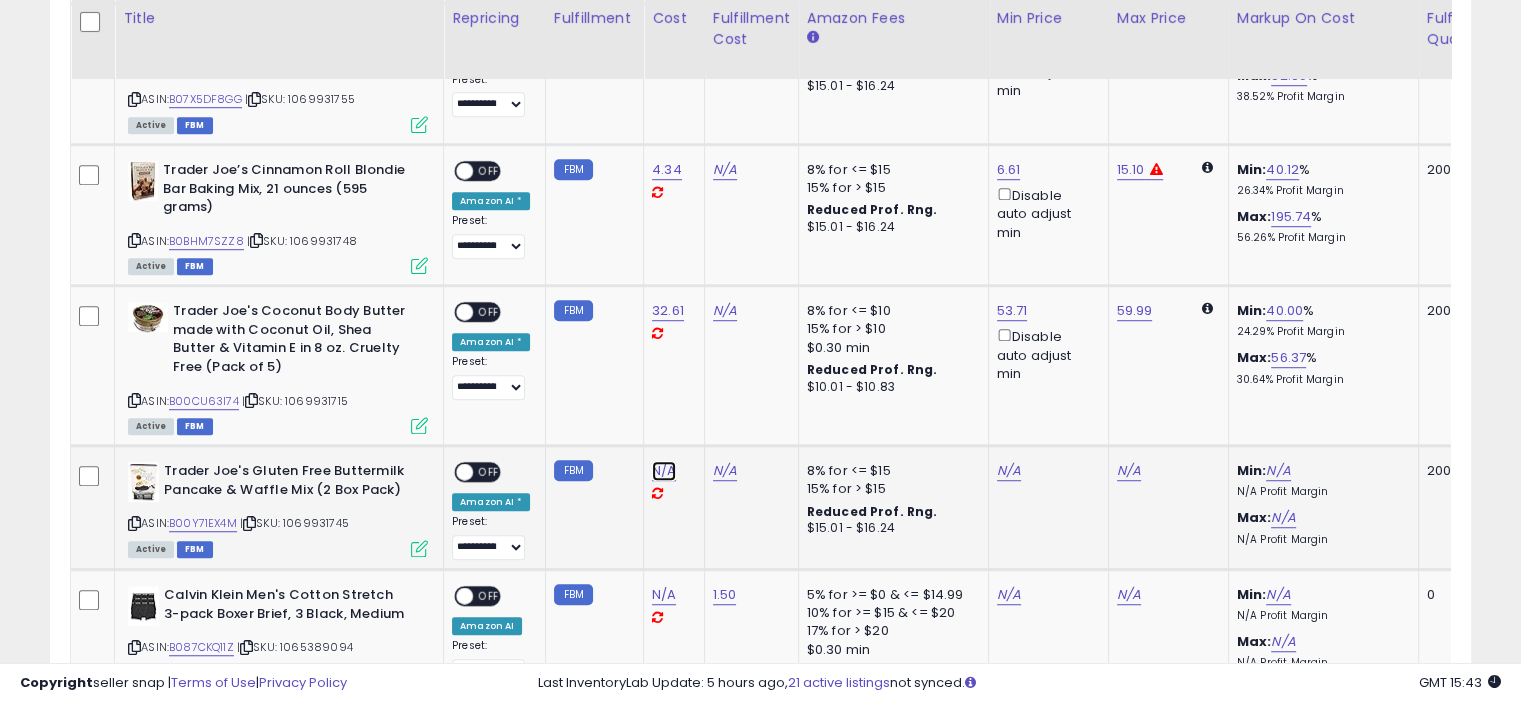 click on "N/A" at bounding box center (664, 471) 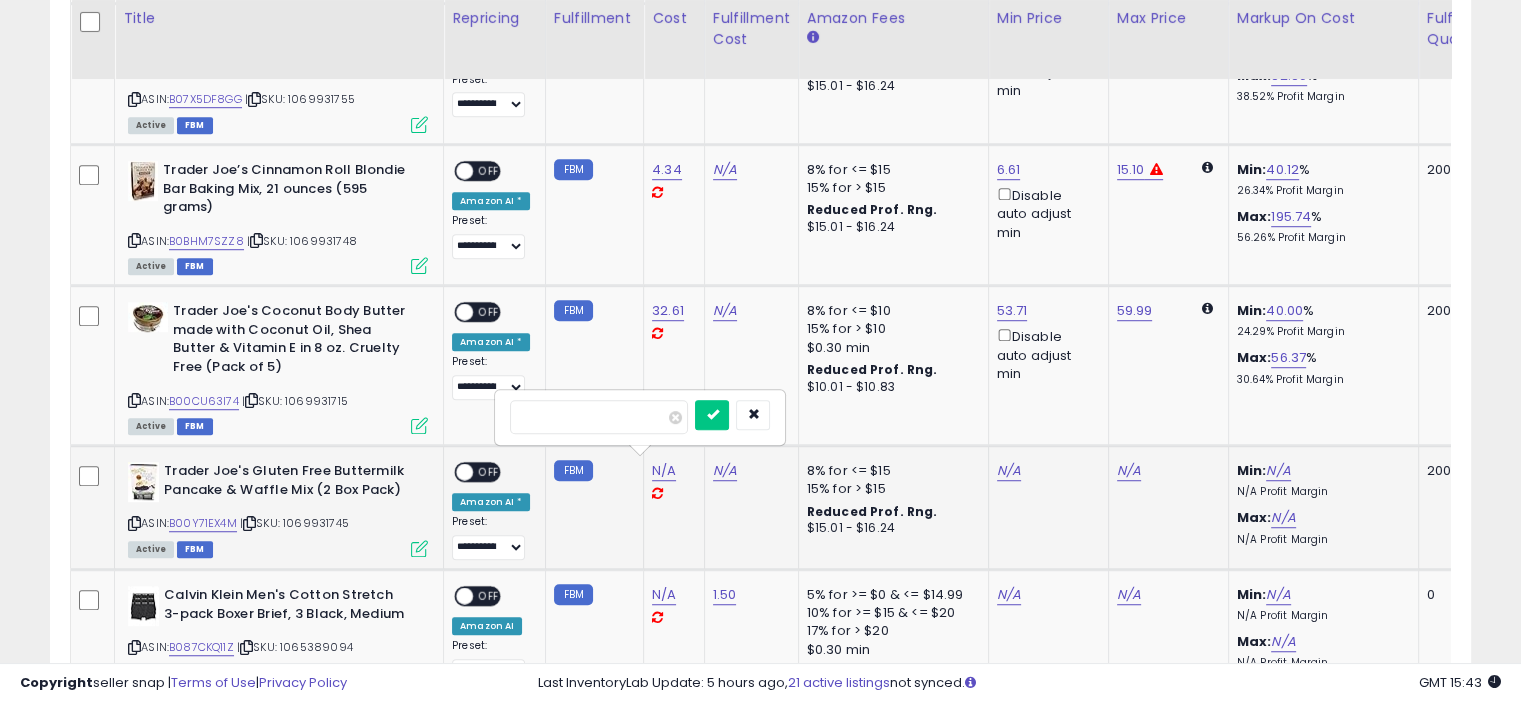 type on "****" 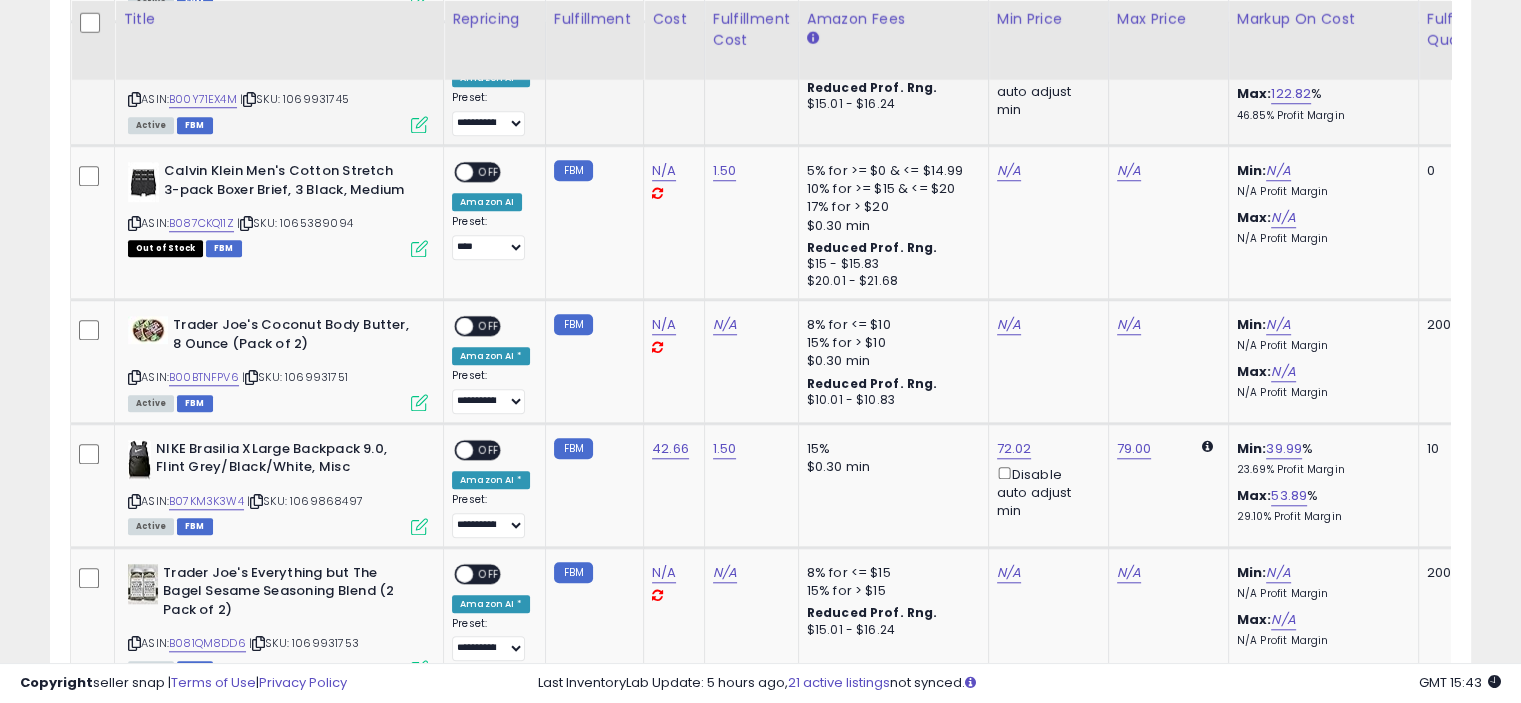 scroll, scrollTop: 1732, scrollLeft: 0, axis: vertical 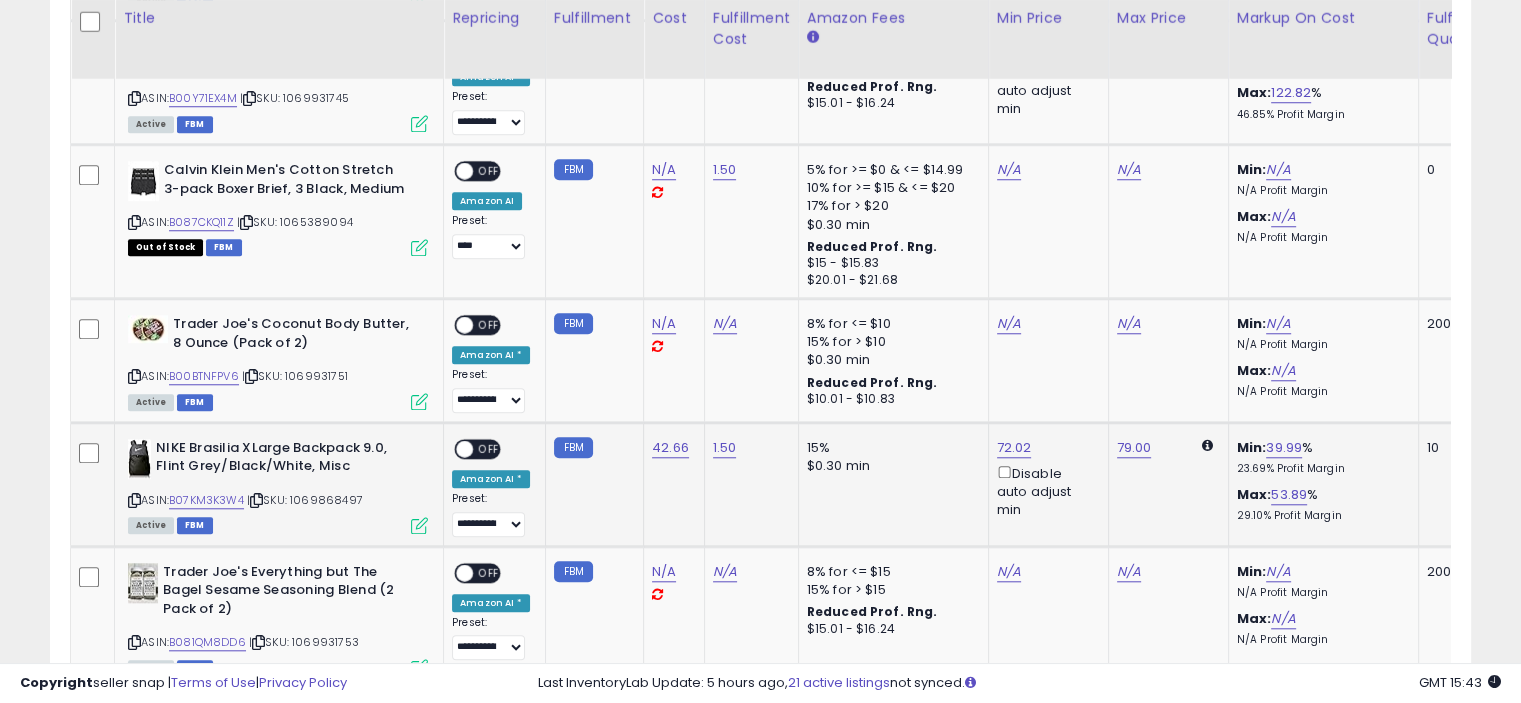 click on "OFF" at bounding box center (489, 448) 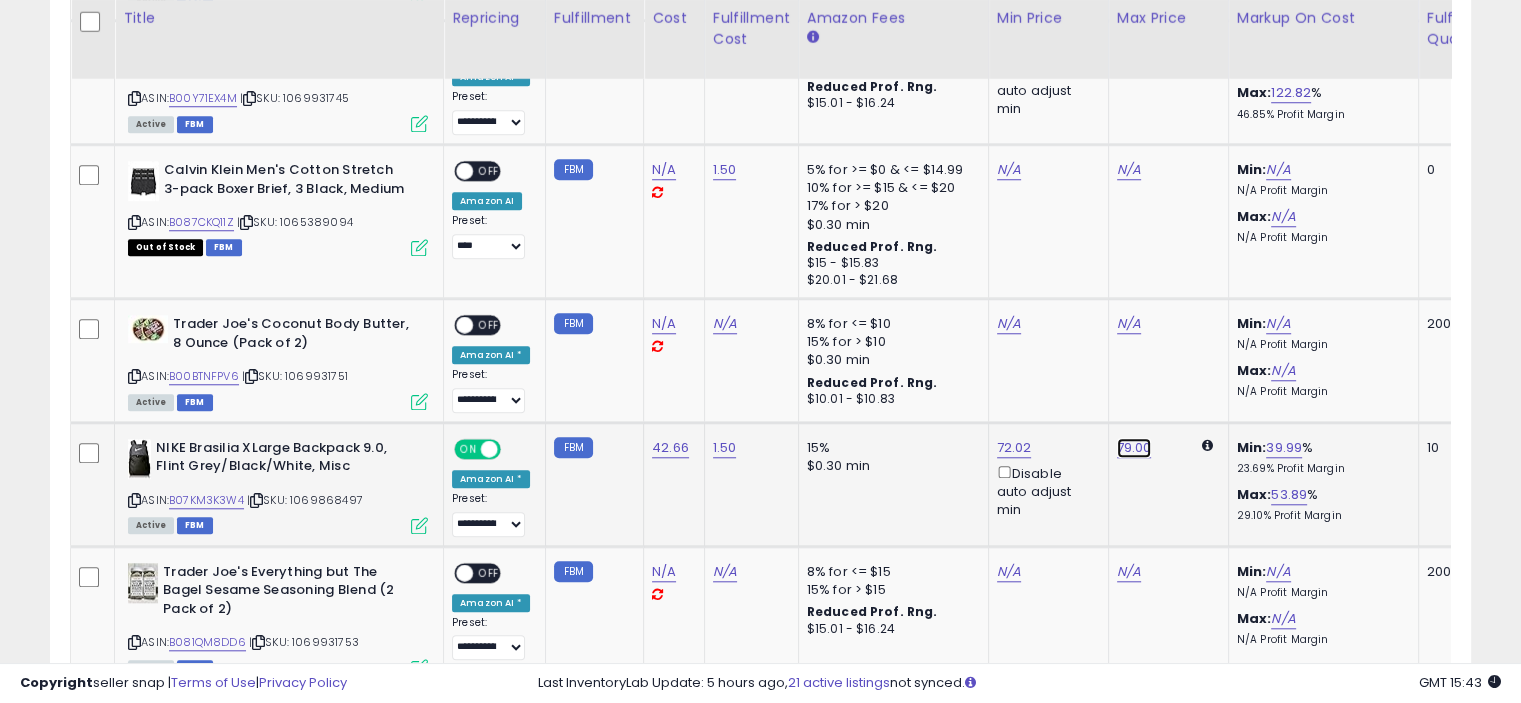 click on "79.00" at bounding box center (1133, -1174) 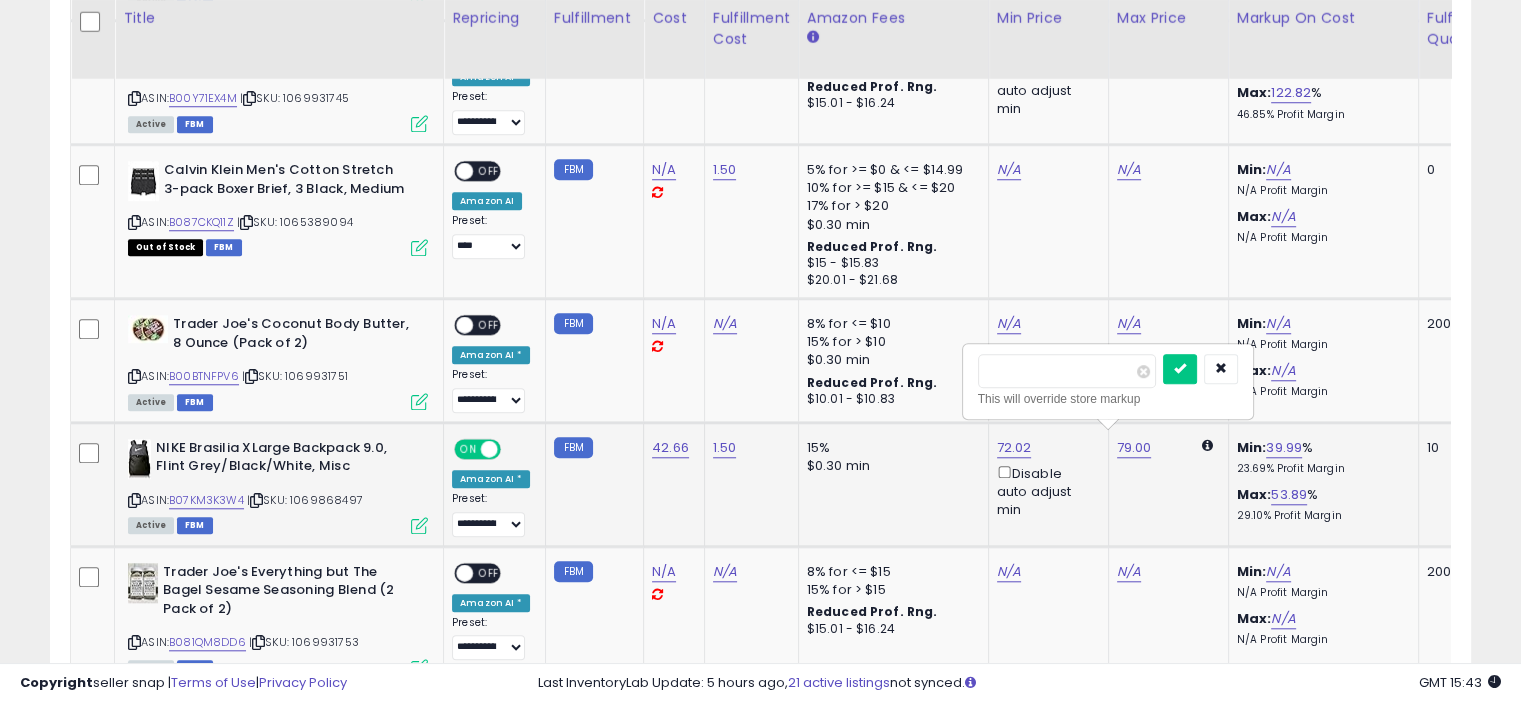 type on "*" 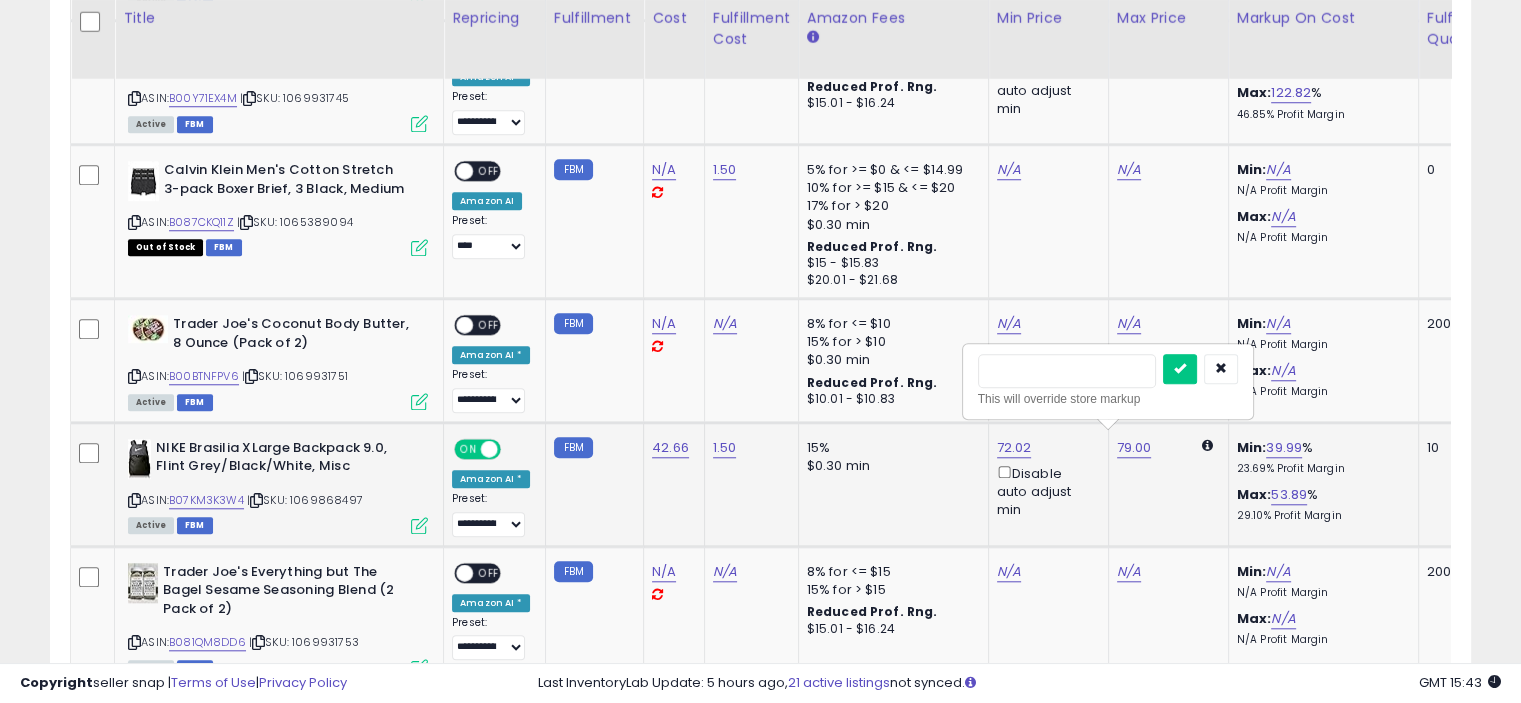 type on "**" 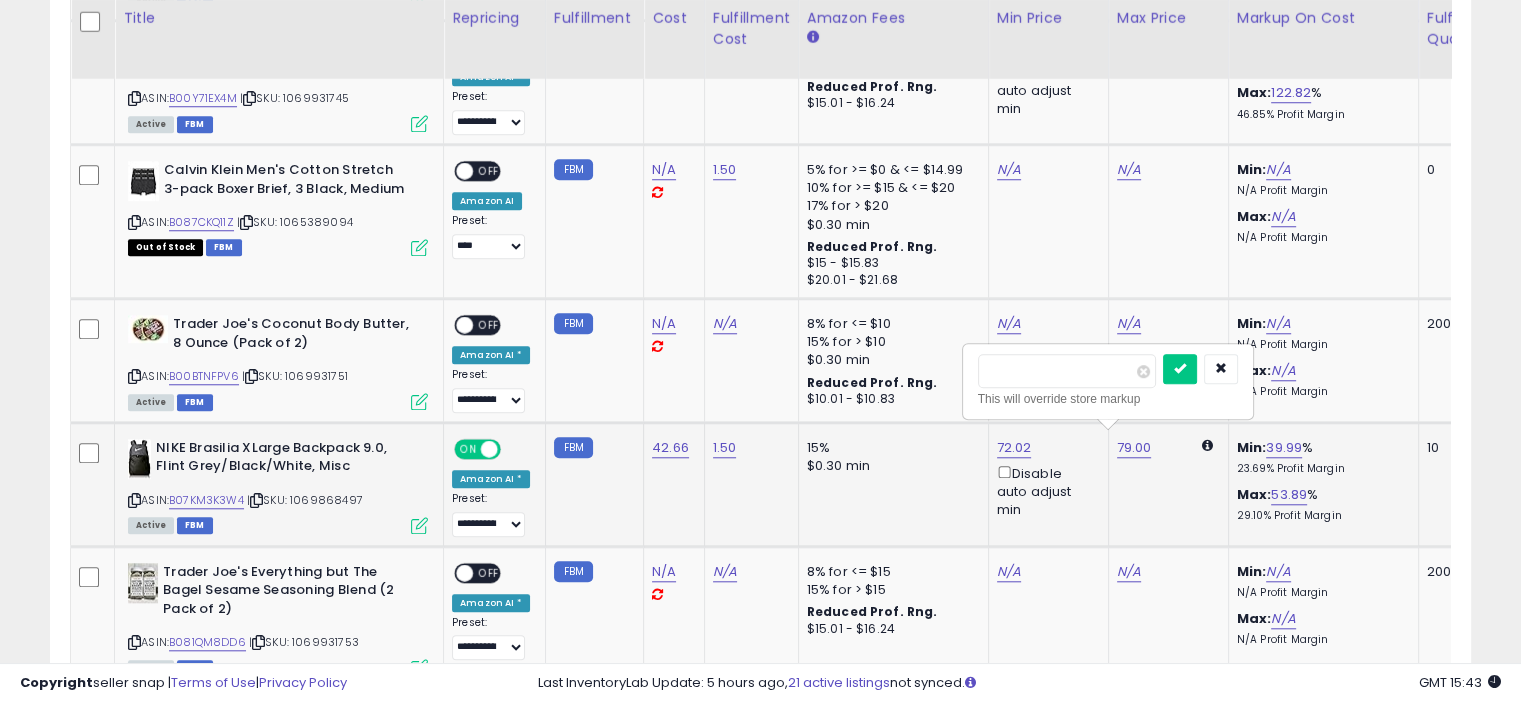 click at bounding box center [1180, 369] 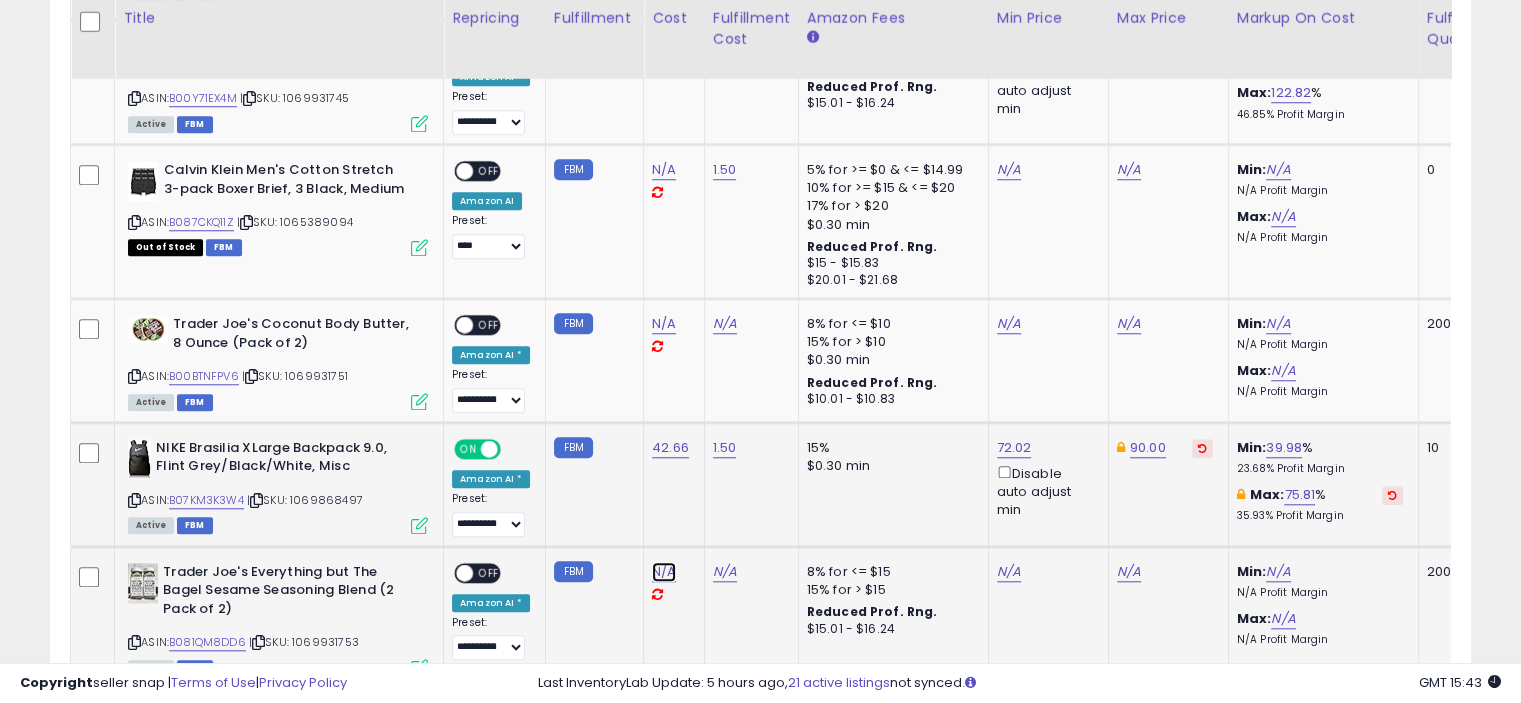 click on "N/A" at bounding box center [664, 170] 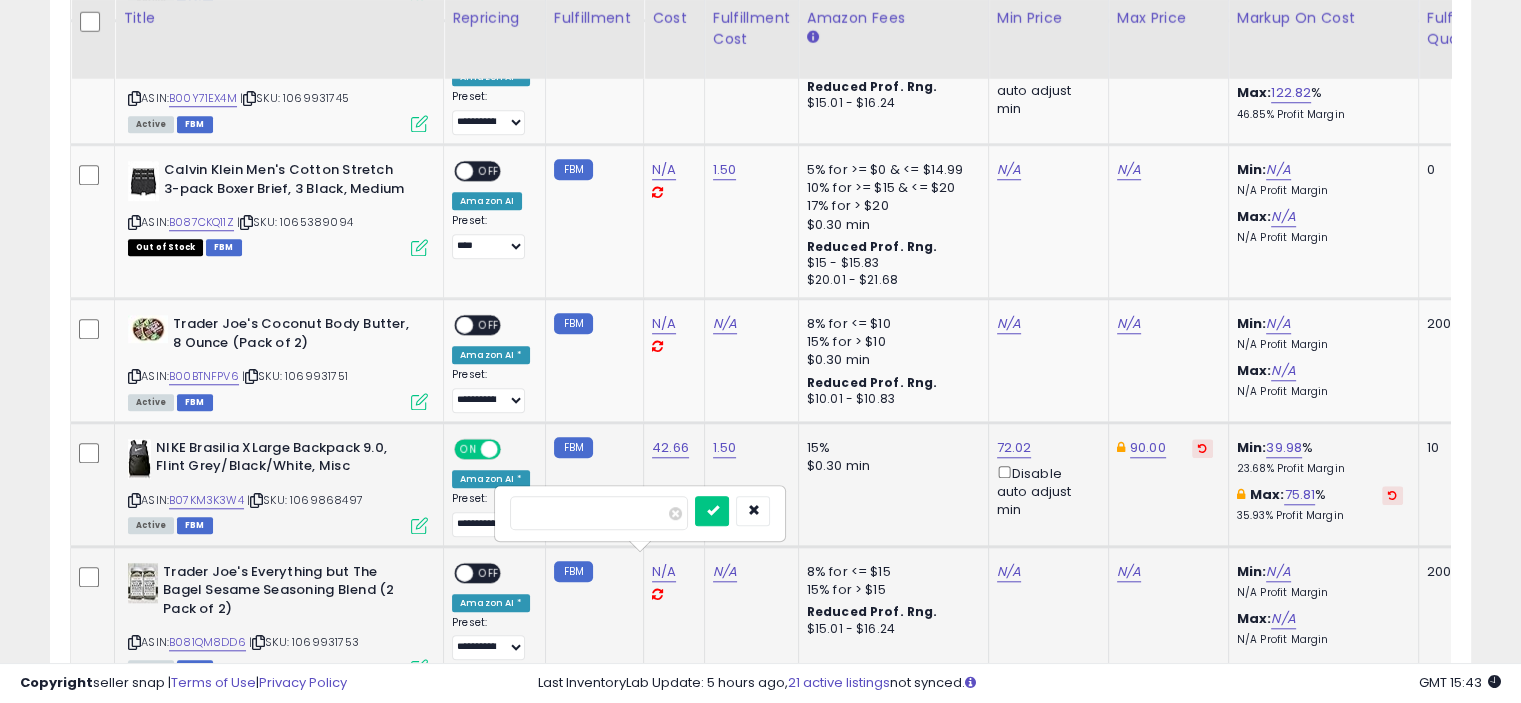 type on "*" 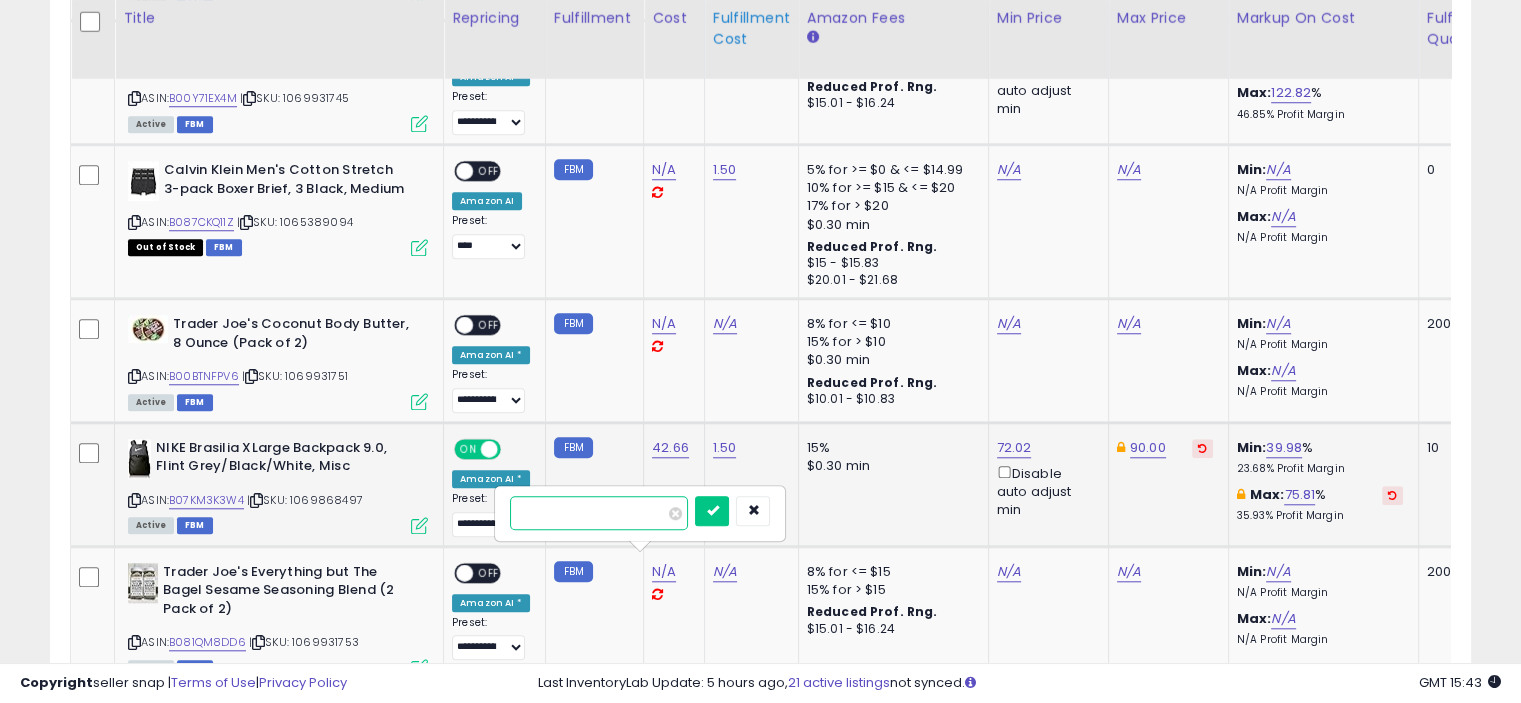 type on "****" 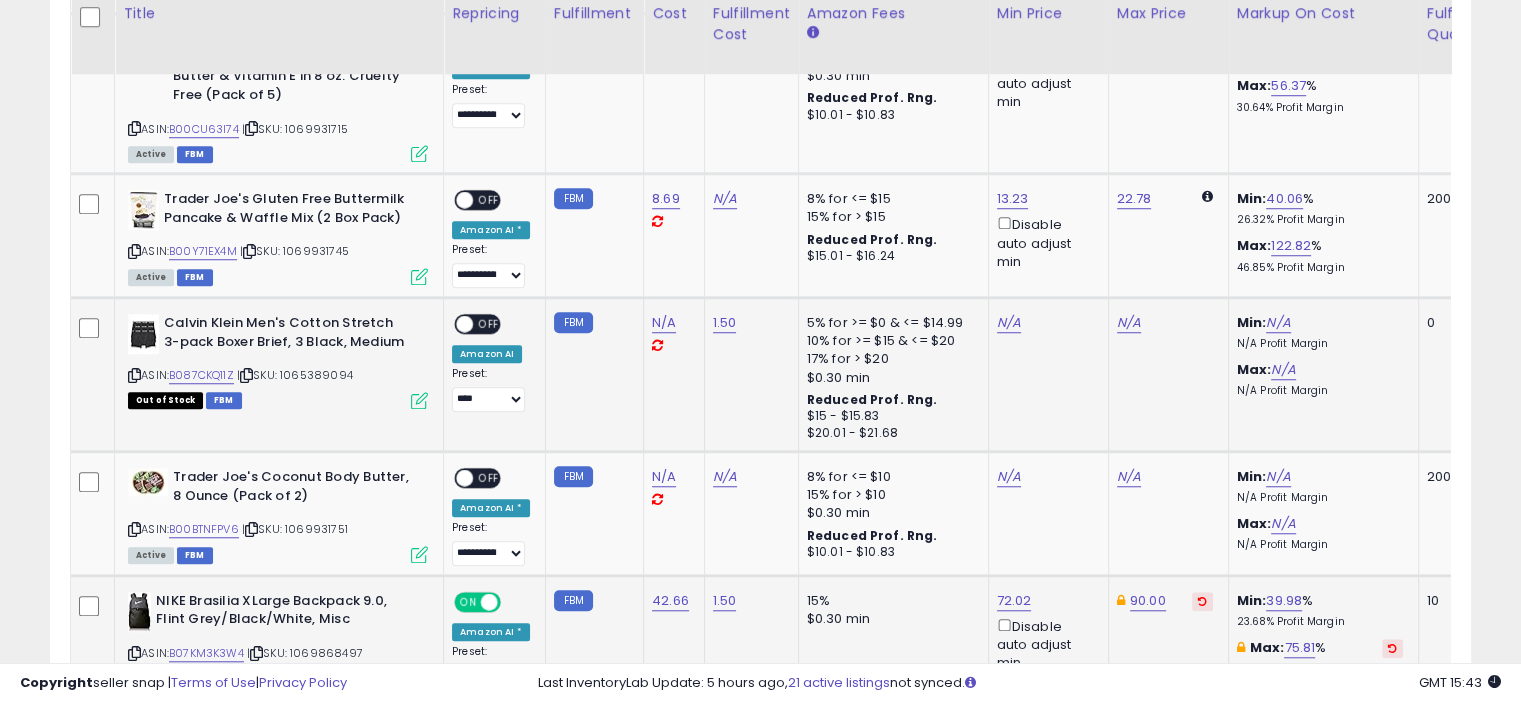 scroll, scrollTop: 1572, scrollLeft: 0, axis: vertical 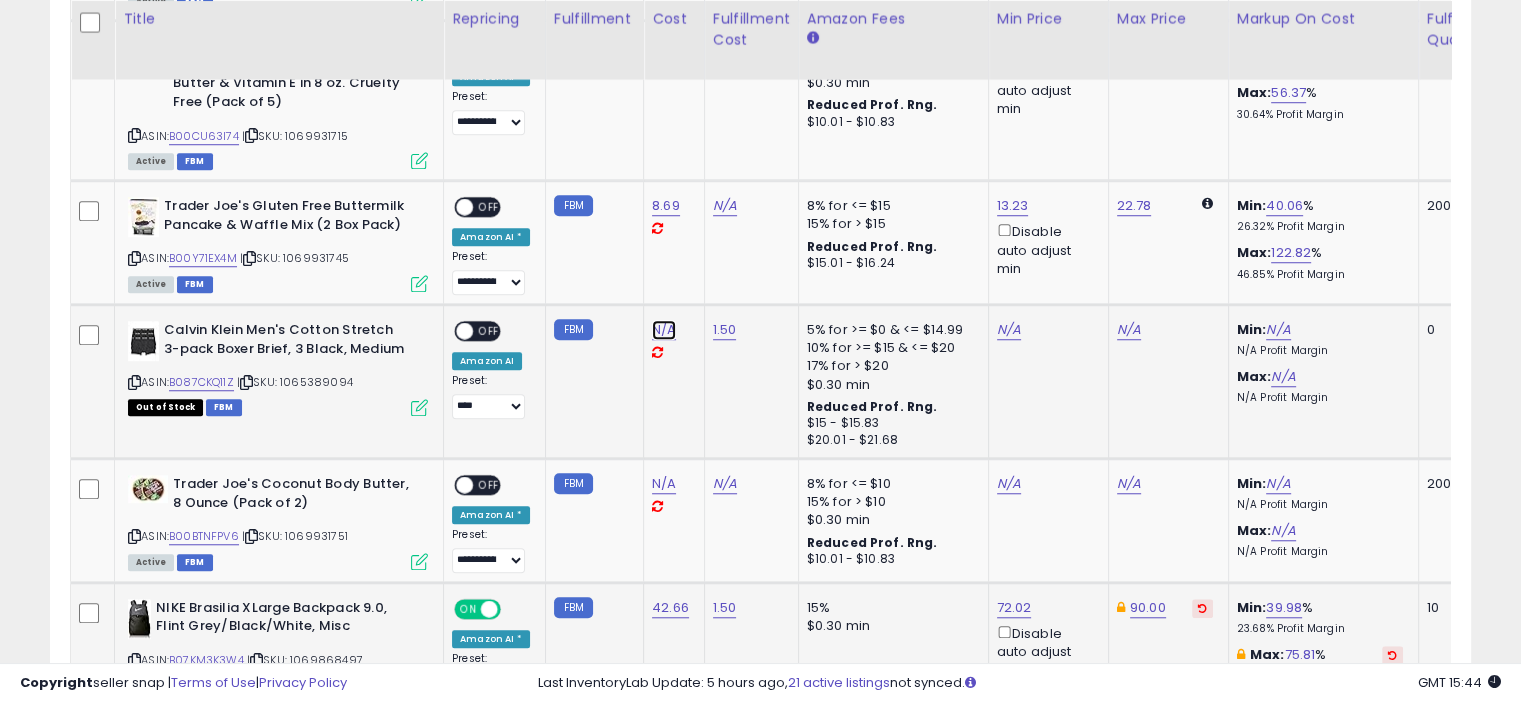 click on "N/A" at bounding box center [664, 330] 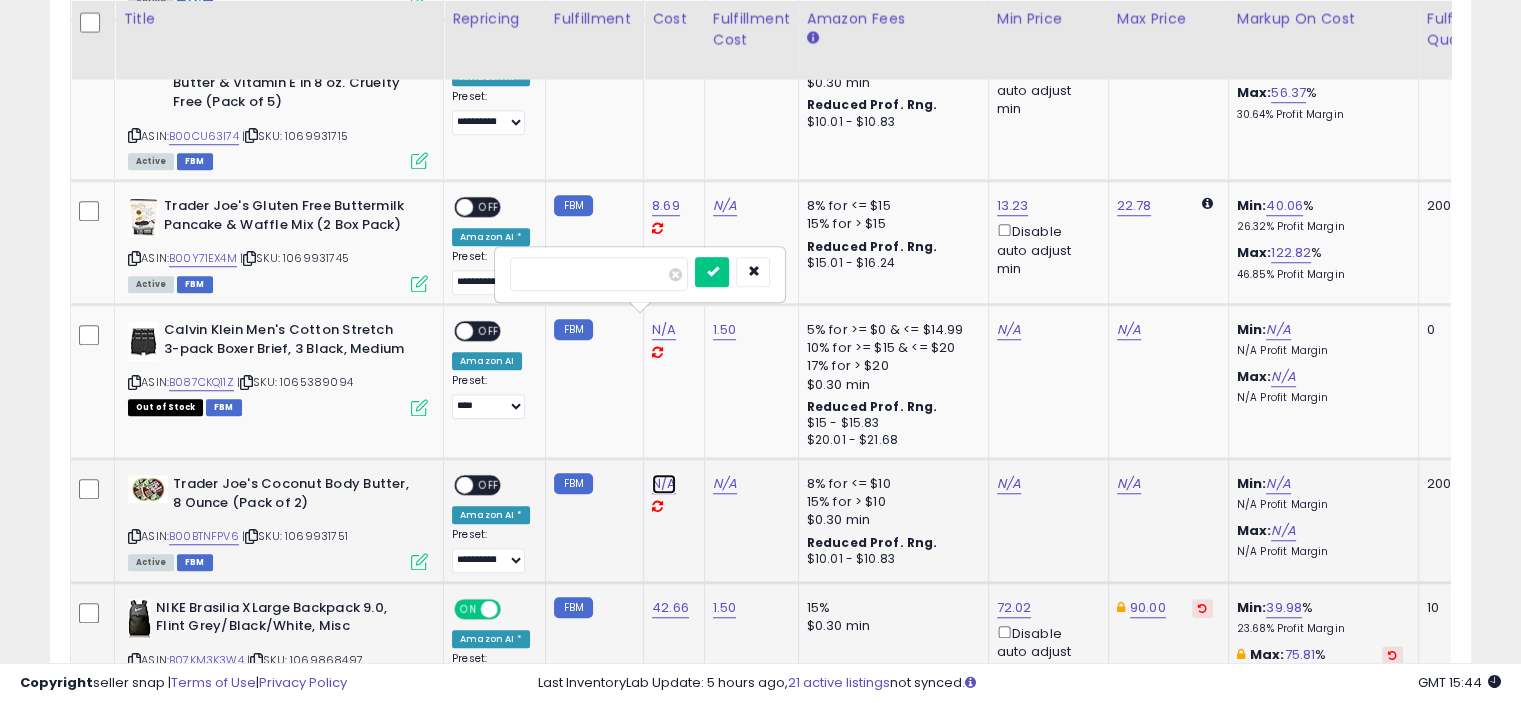 click on "N/A" at bounding box center (664, 330) 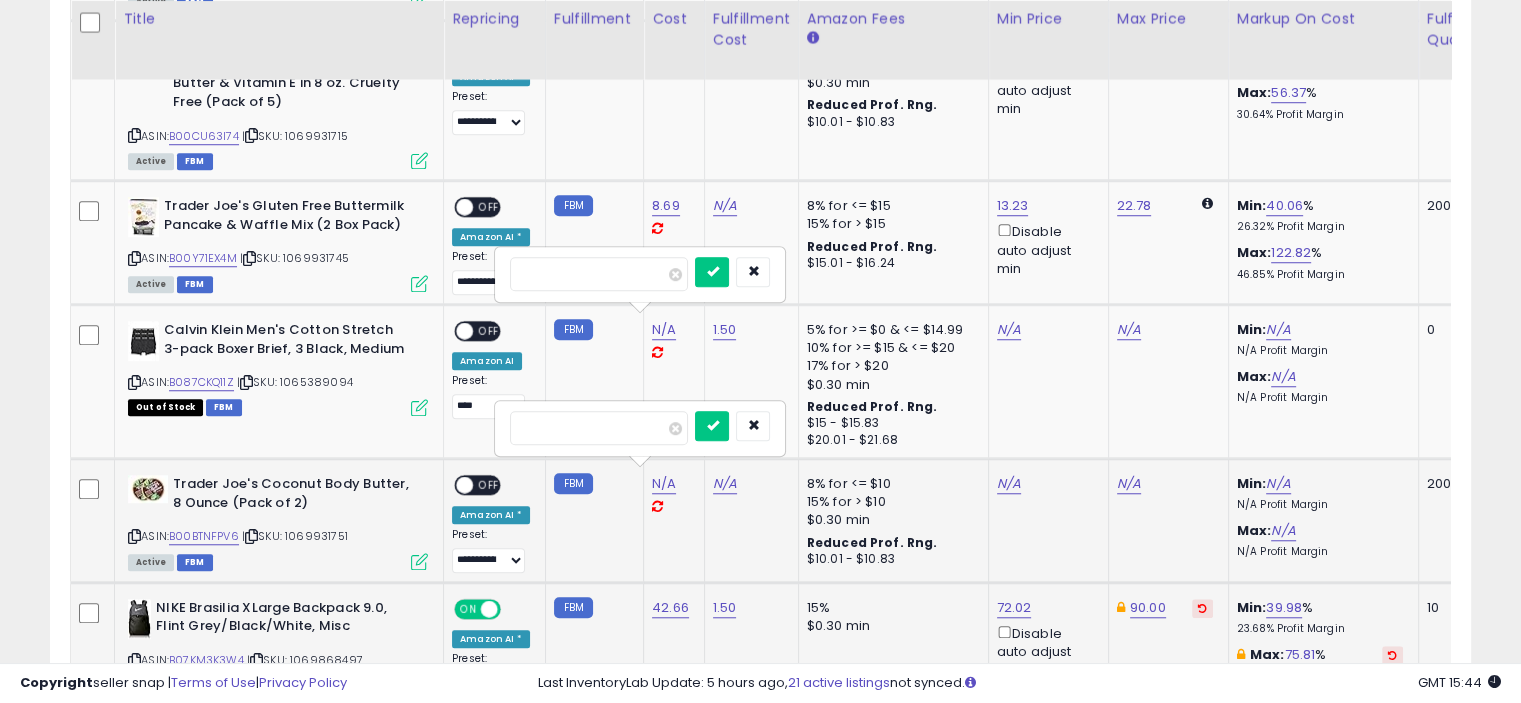 type on "*****" 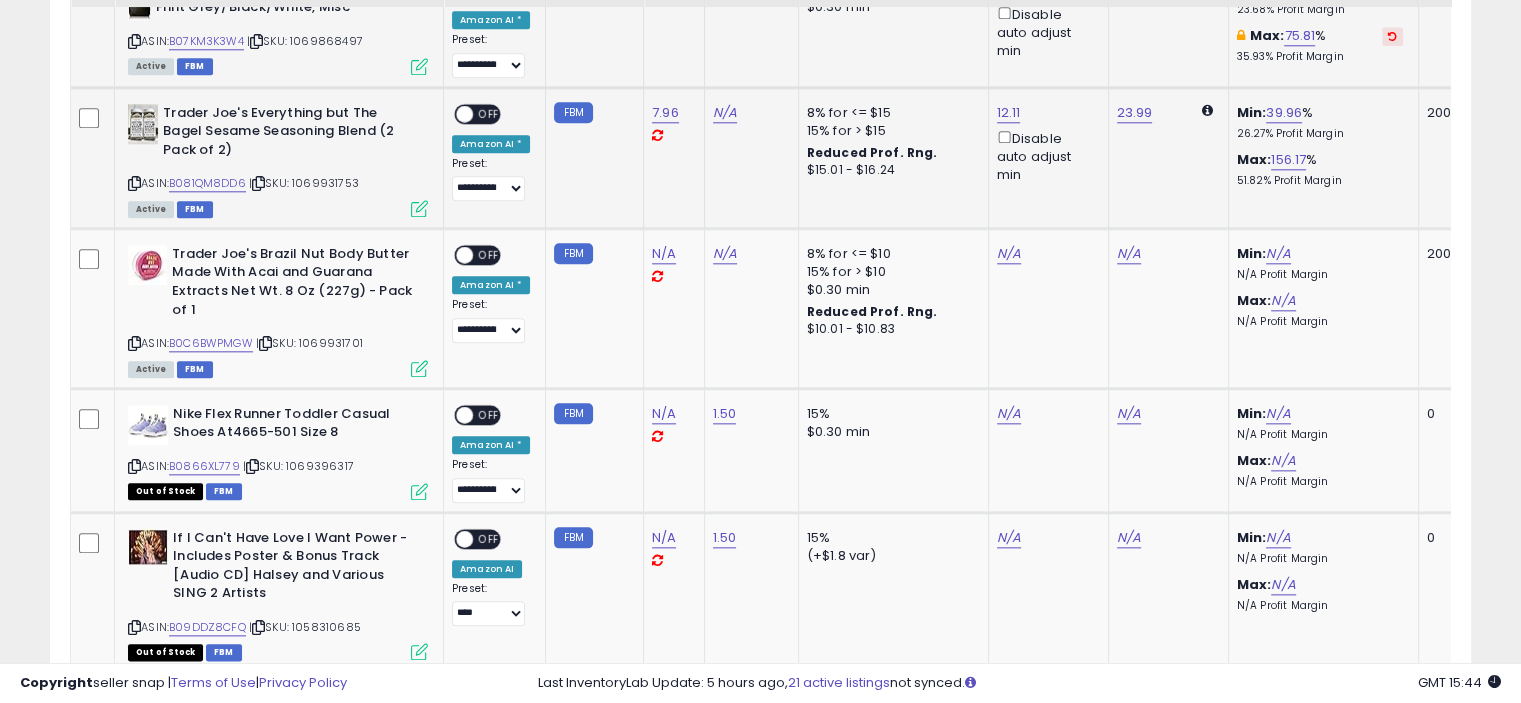 scroll, scrollTop: 2198, scrollLeft: 0, axis: vertical 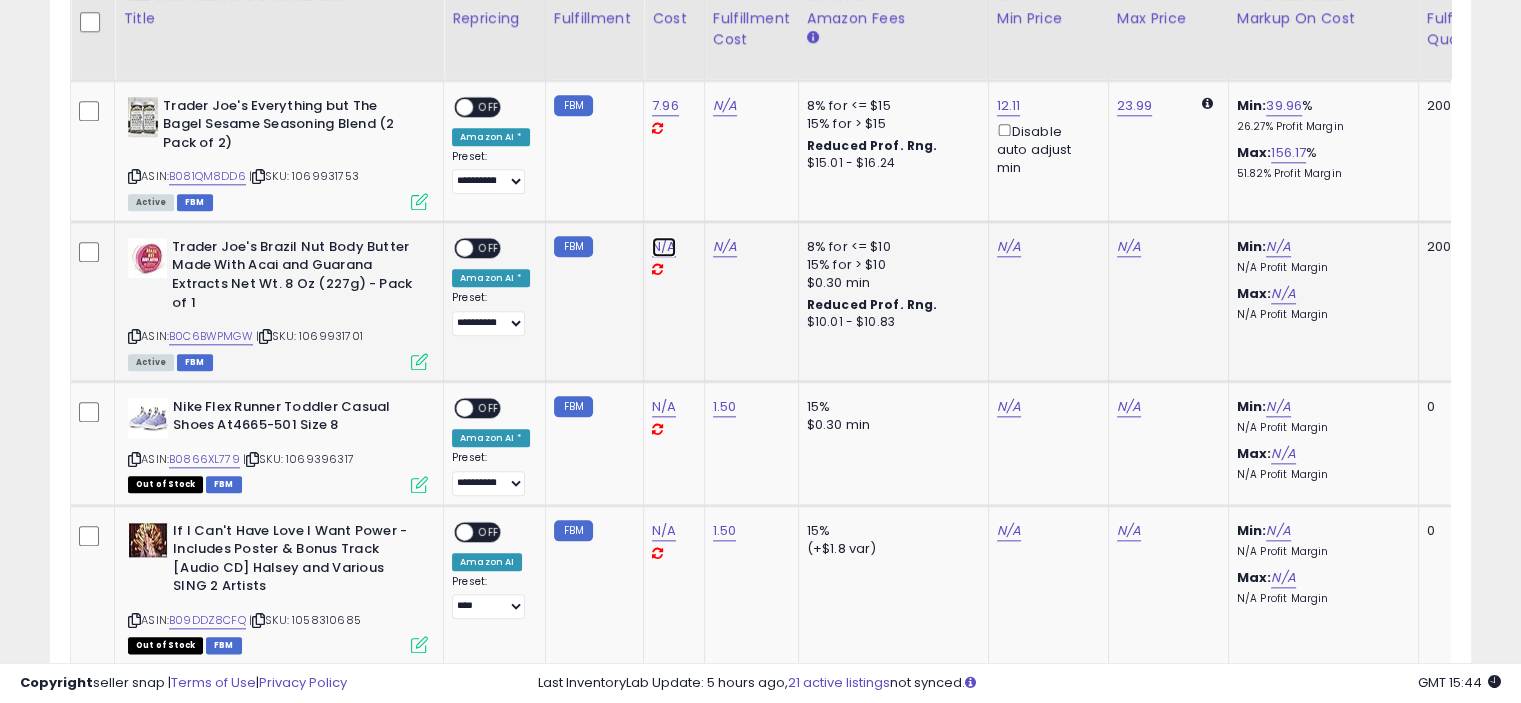 click on "N/A" at bounding box center (664, -296) 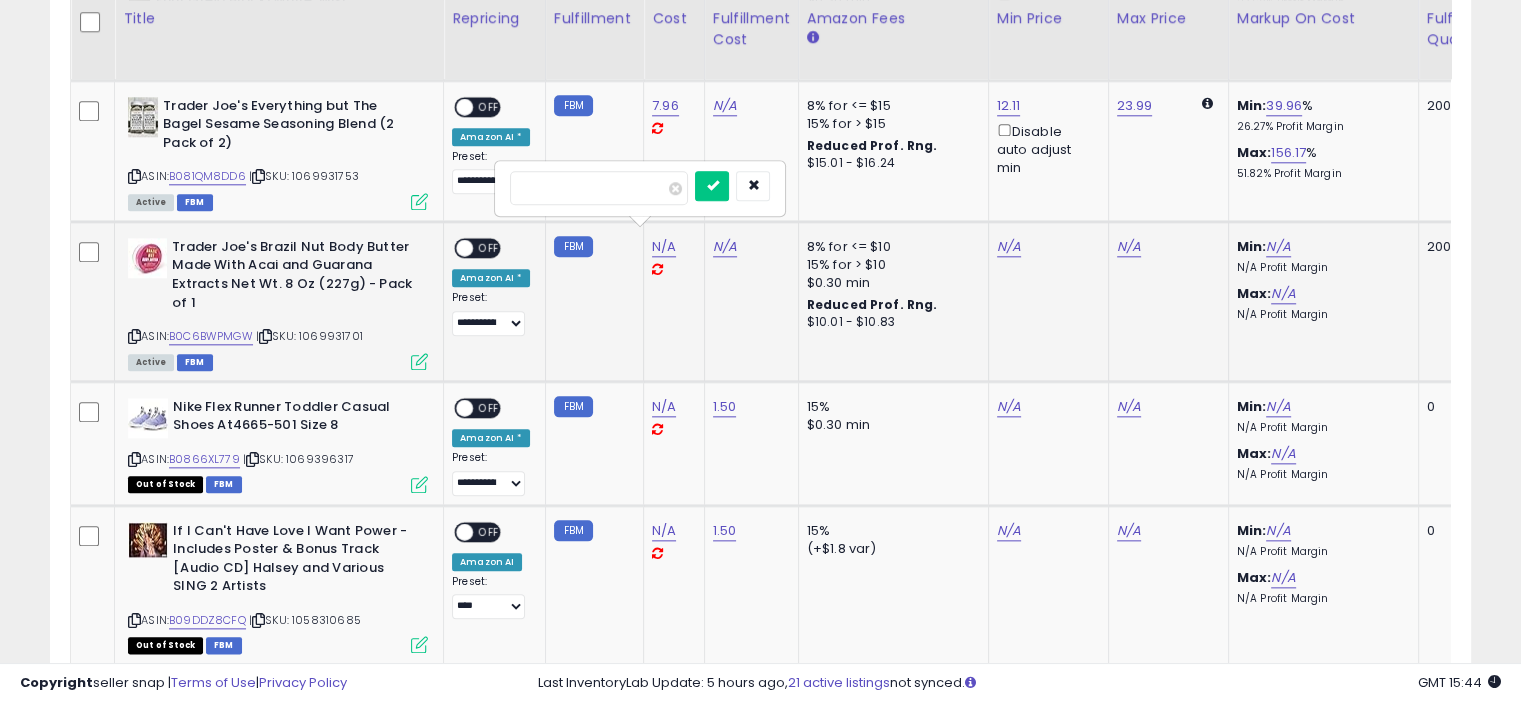 type on "****" 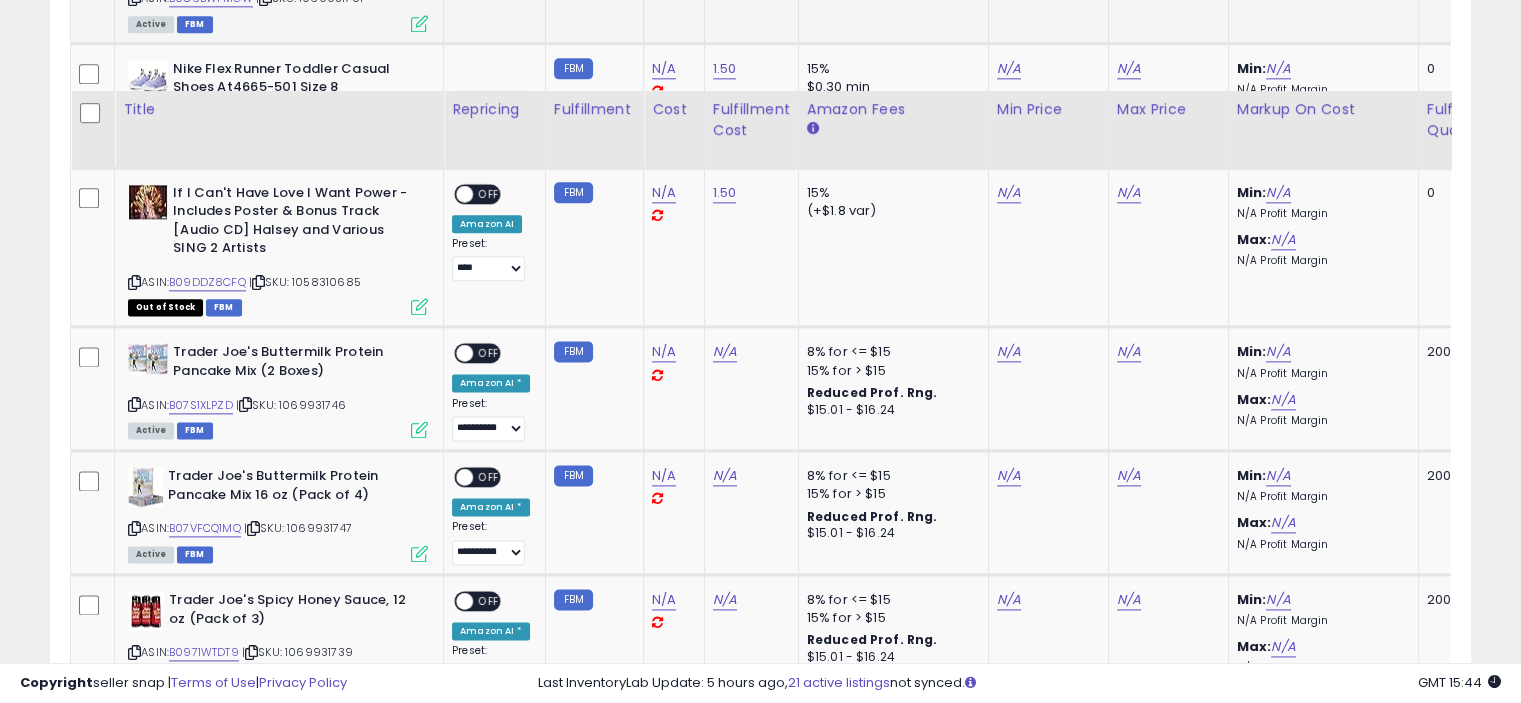 scroll, scrollTop: 2686, scrollLeft: 0, axis: vertical 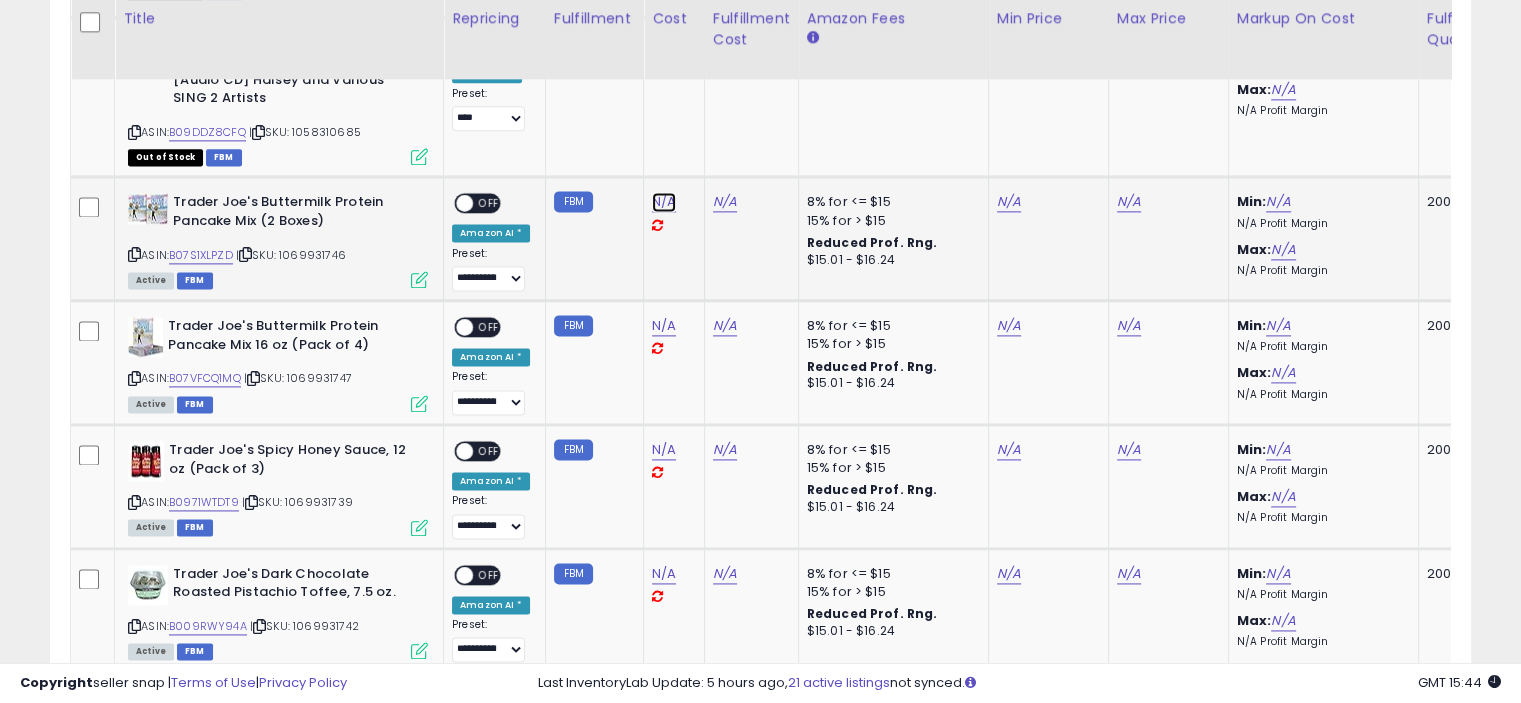 click on "N/A" at bounding box center [664, -784] 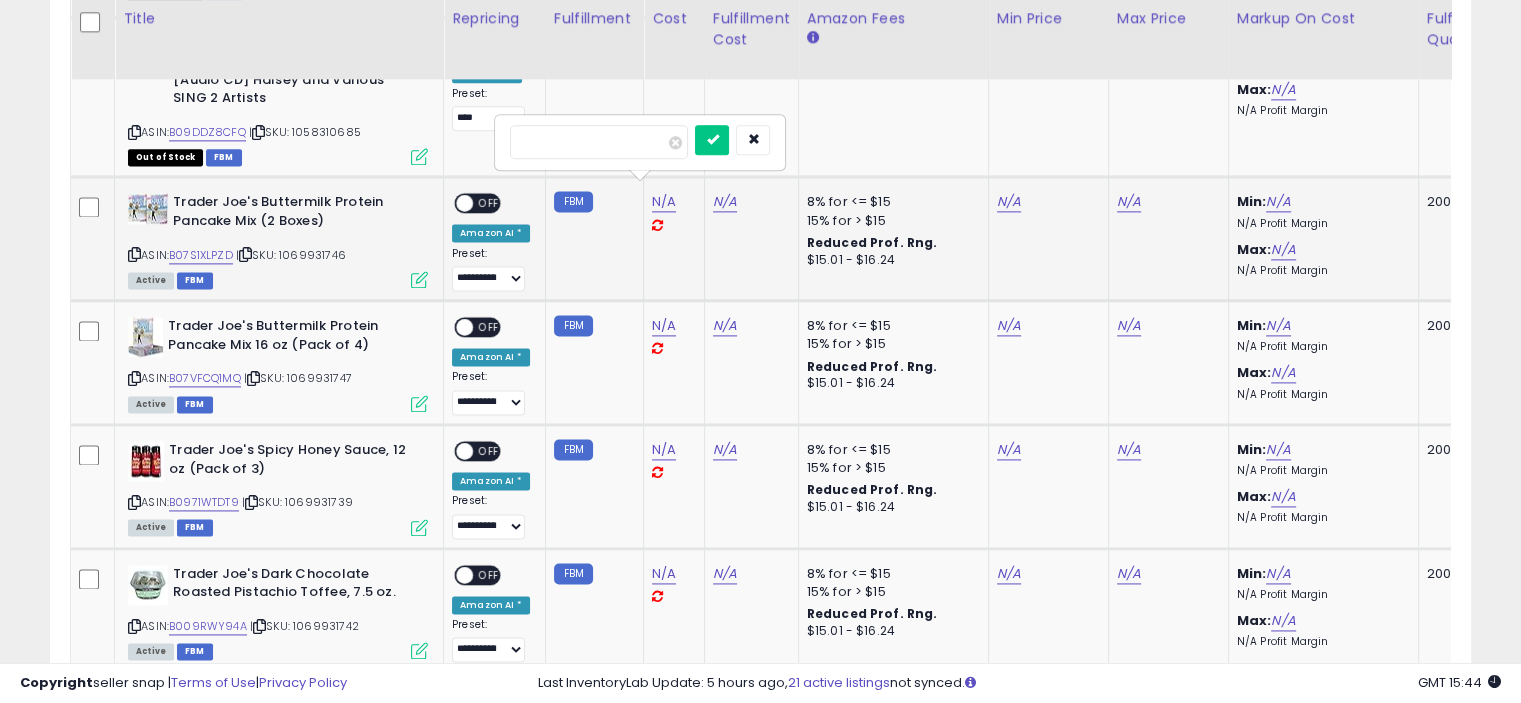 type on "****" 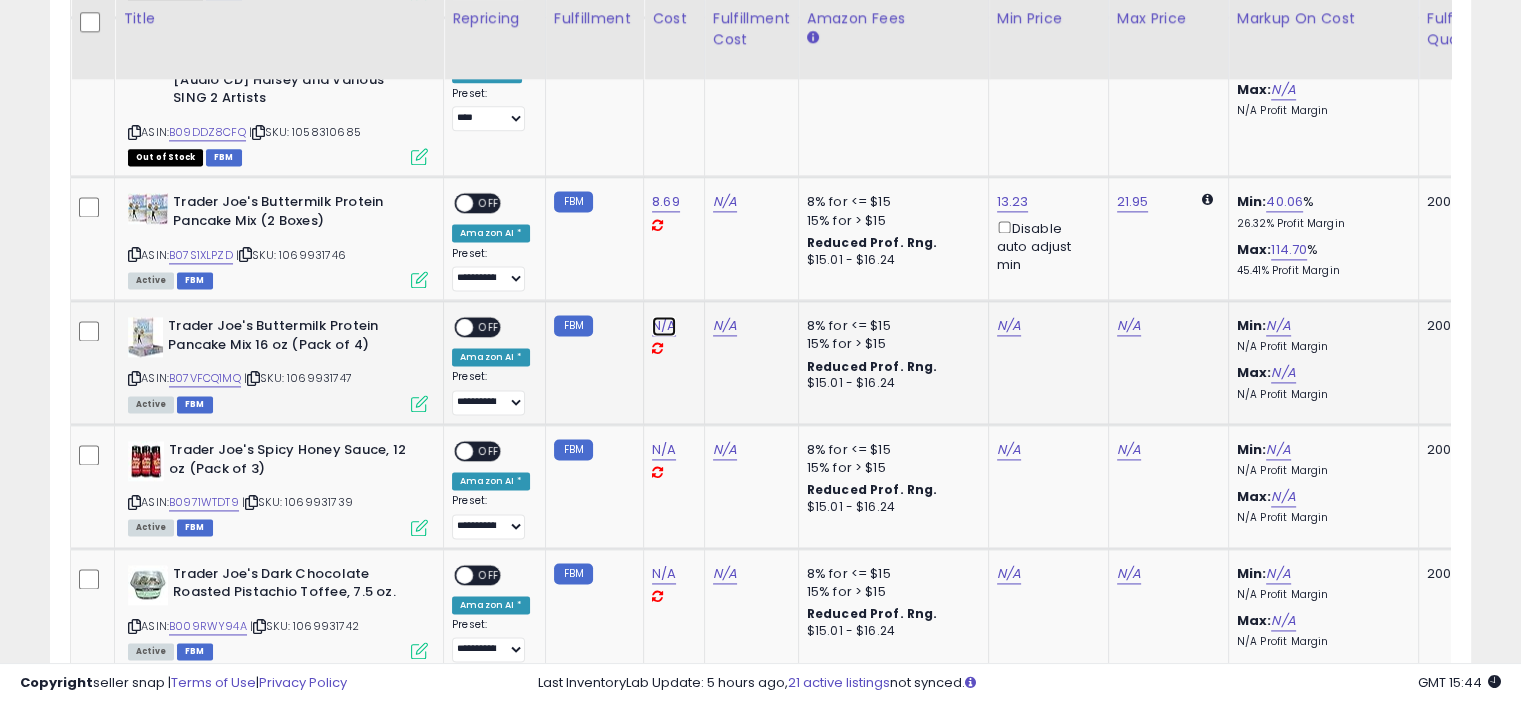 click on "N/A" at bounding box center (664, -784) 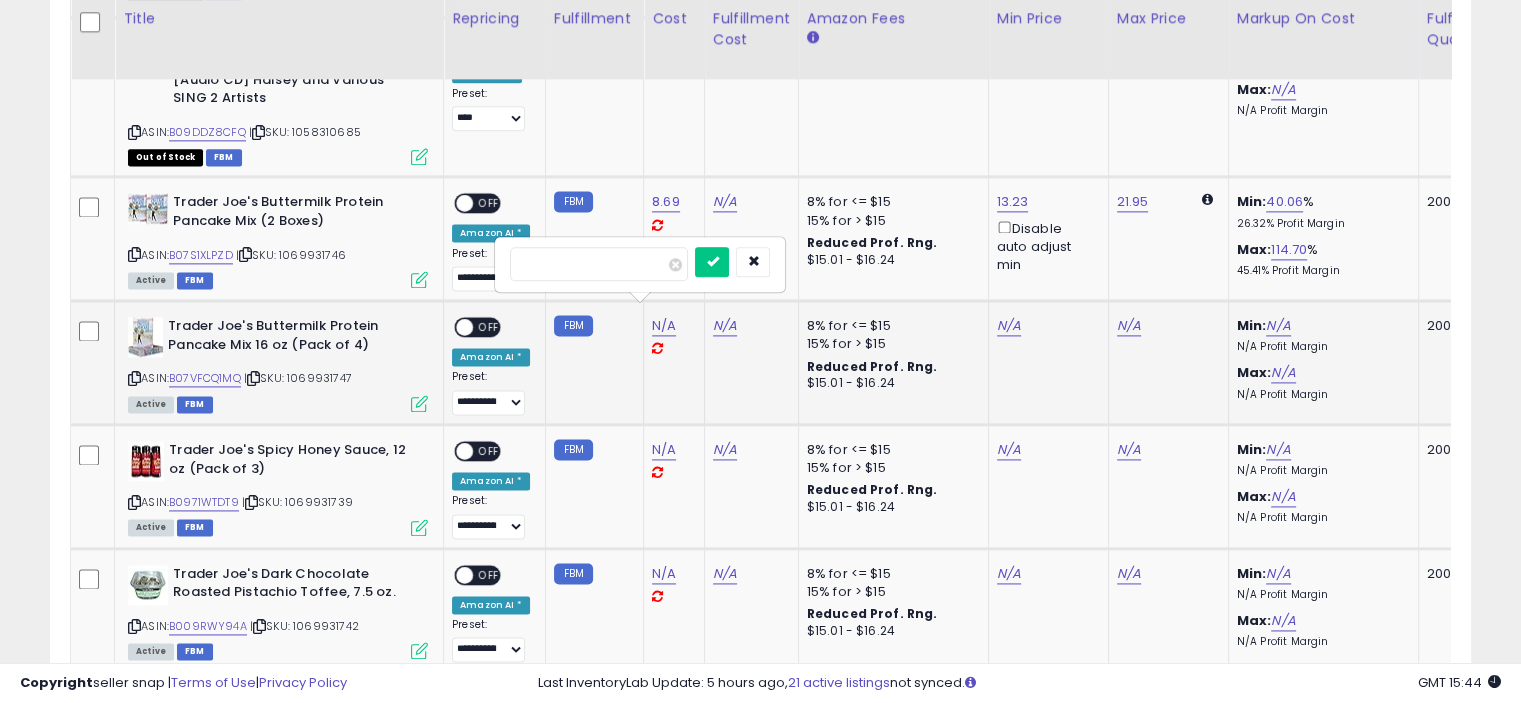 type on "*****" 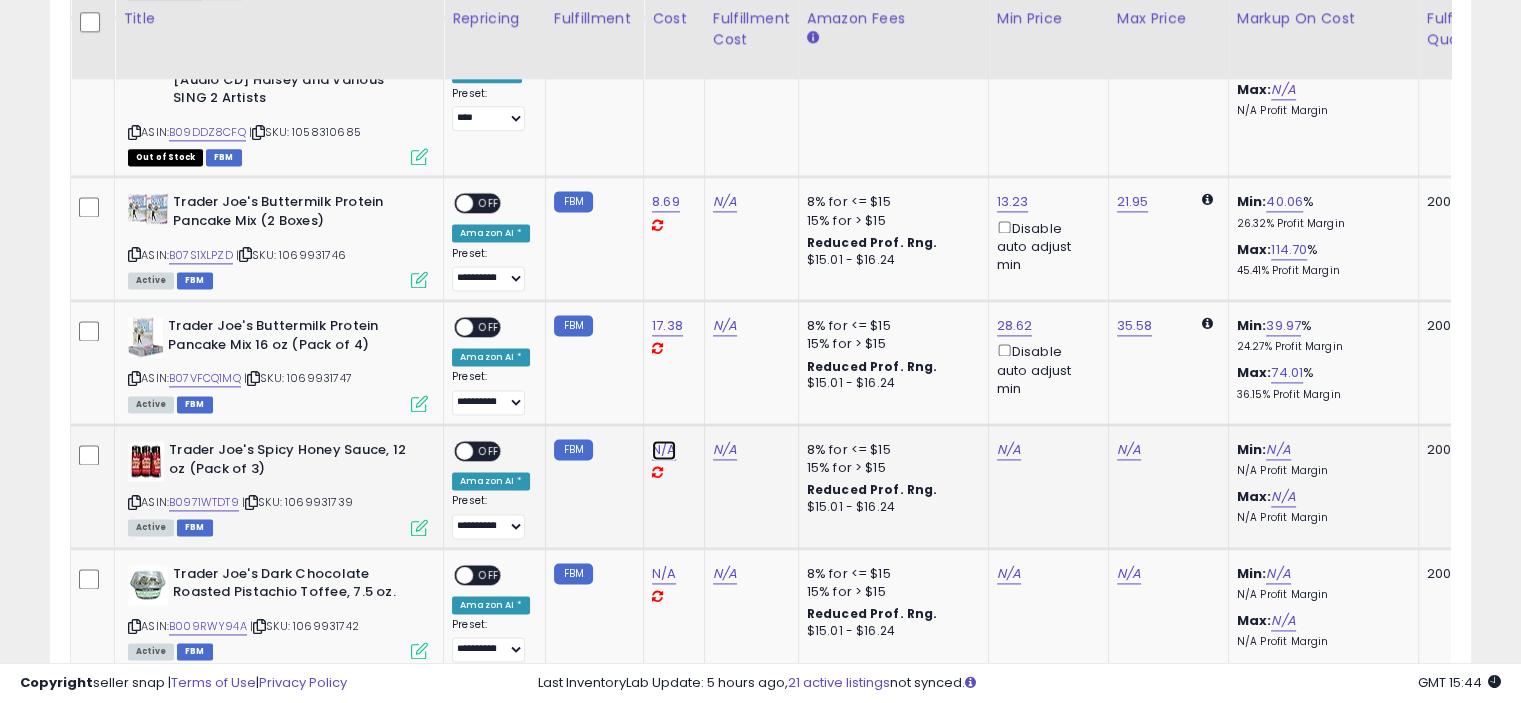 click on "N/A" at bounding box center (664, -784) 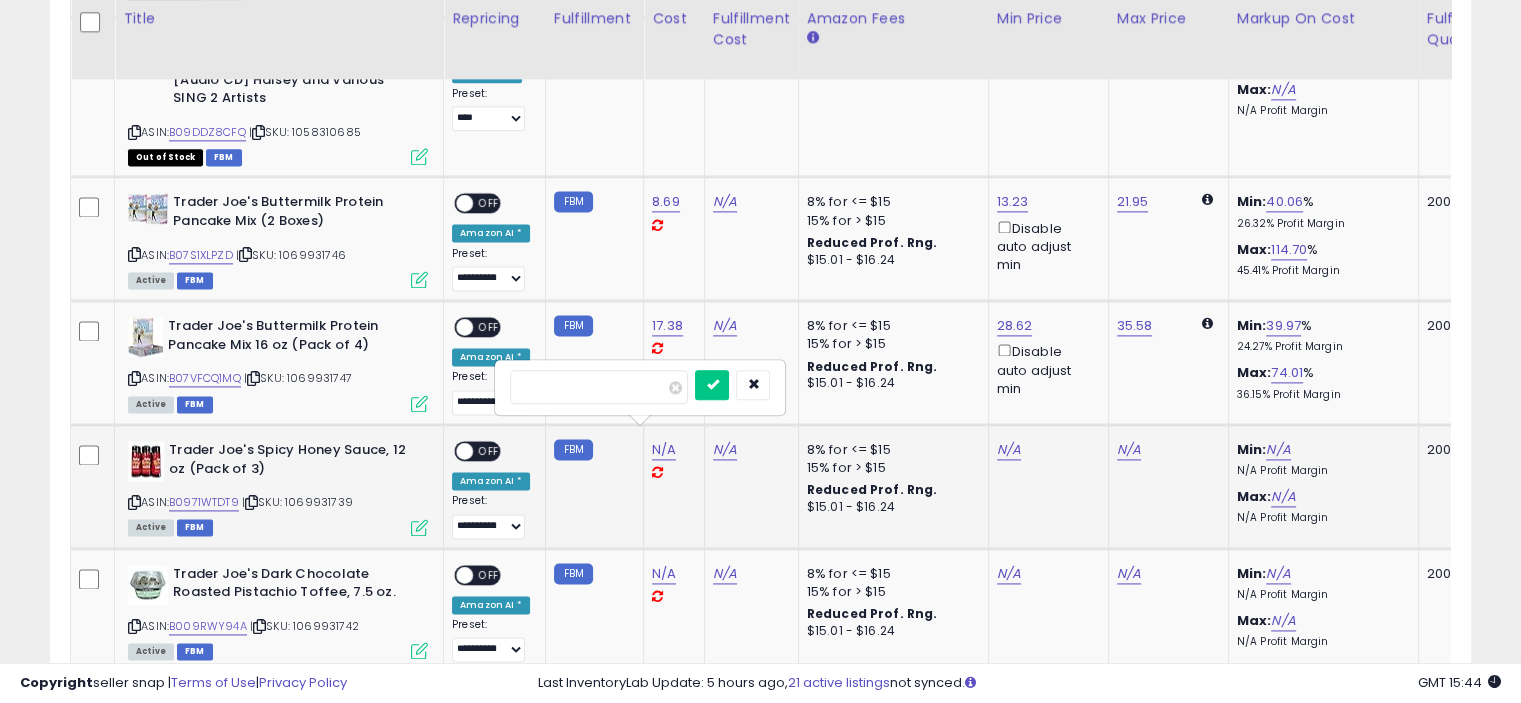 type on "****" 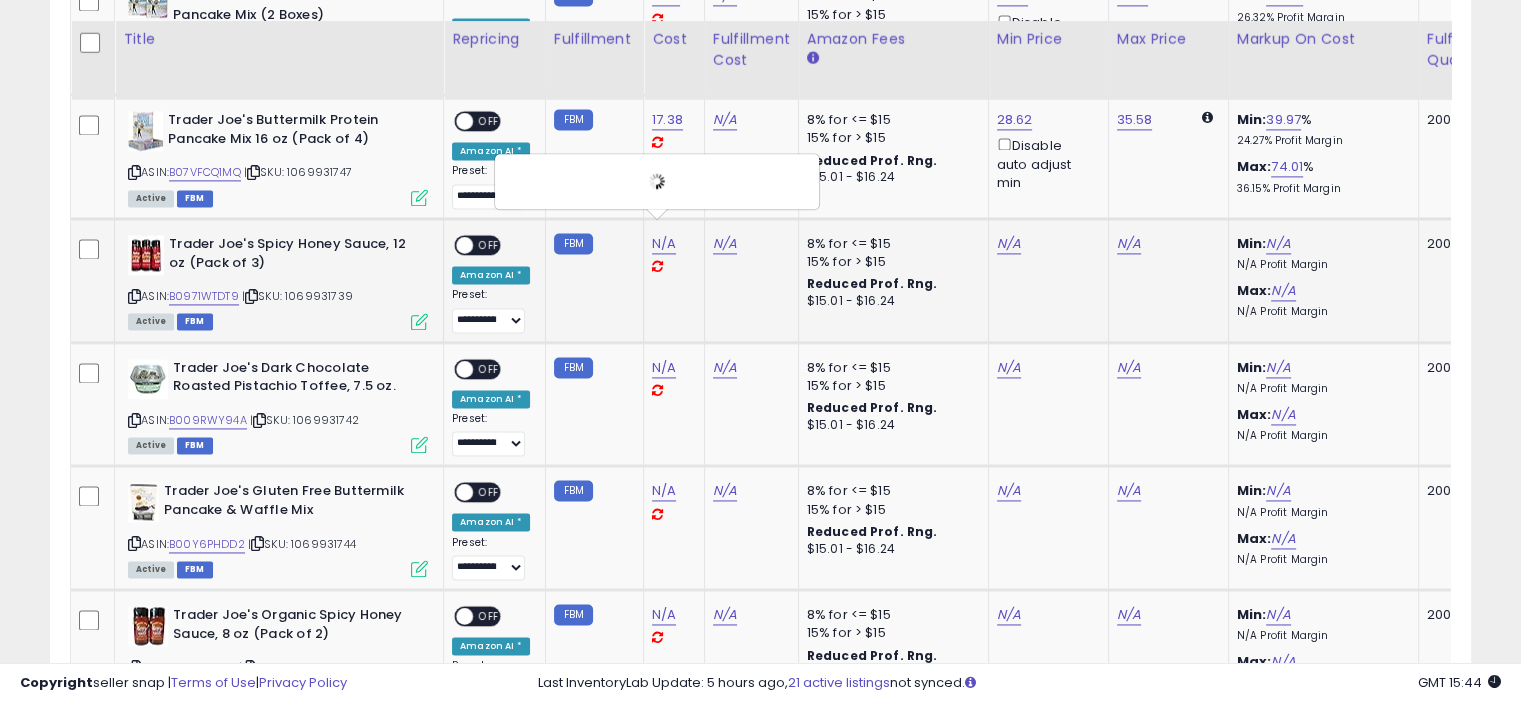 scroll, scrollTop: 2927, scrollLeft: 0, axis: vertical 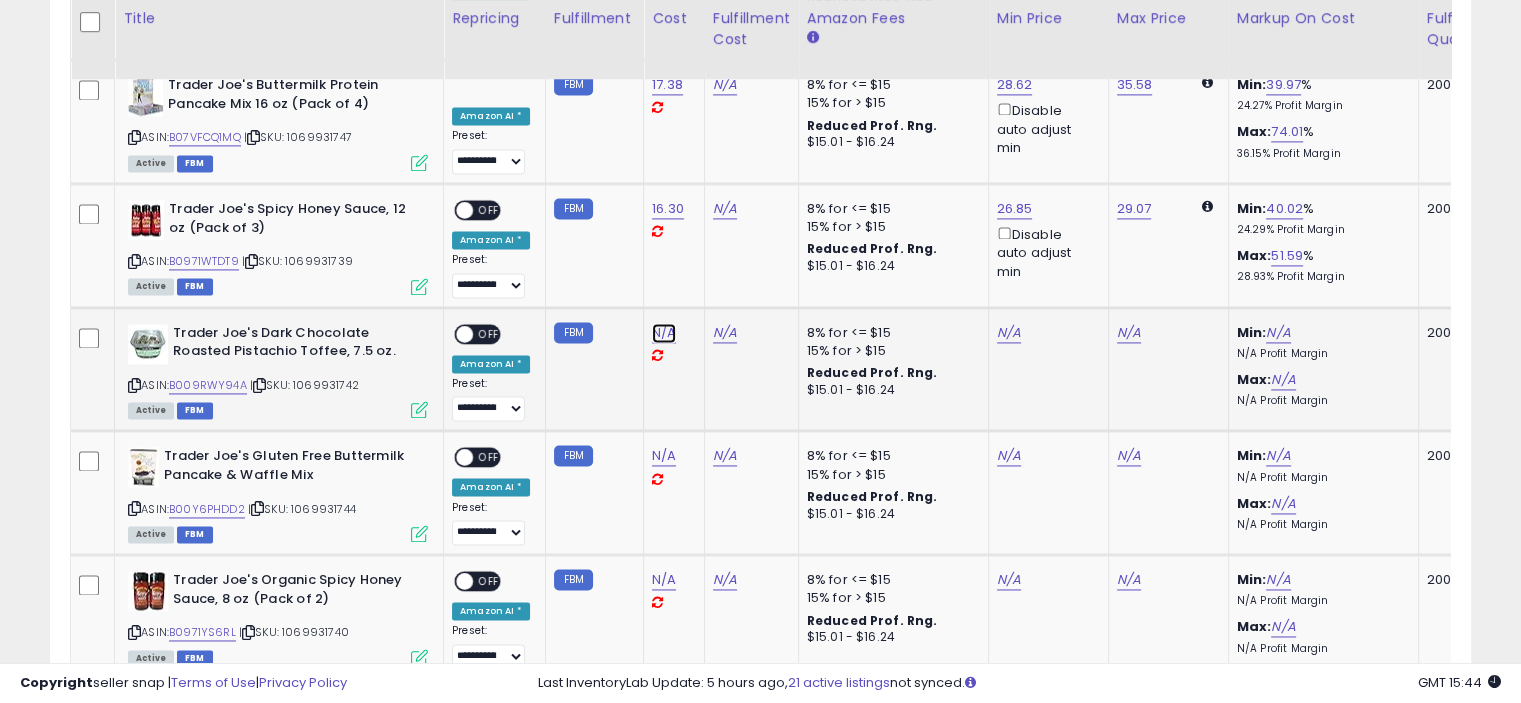 click on "N/A" at bounding box center [664, -1025] 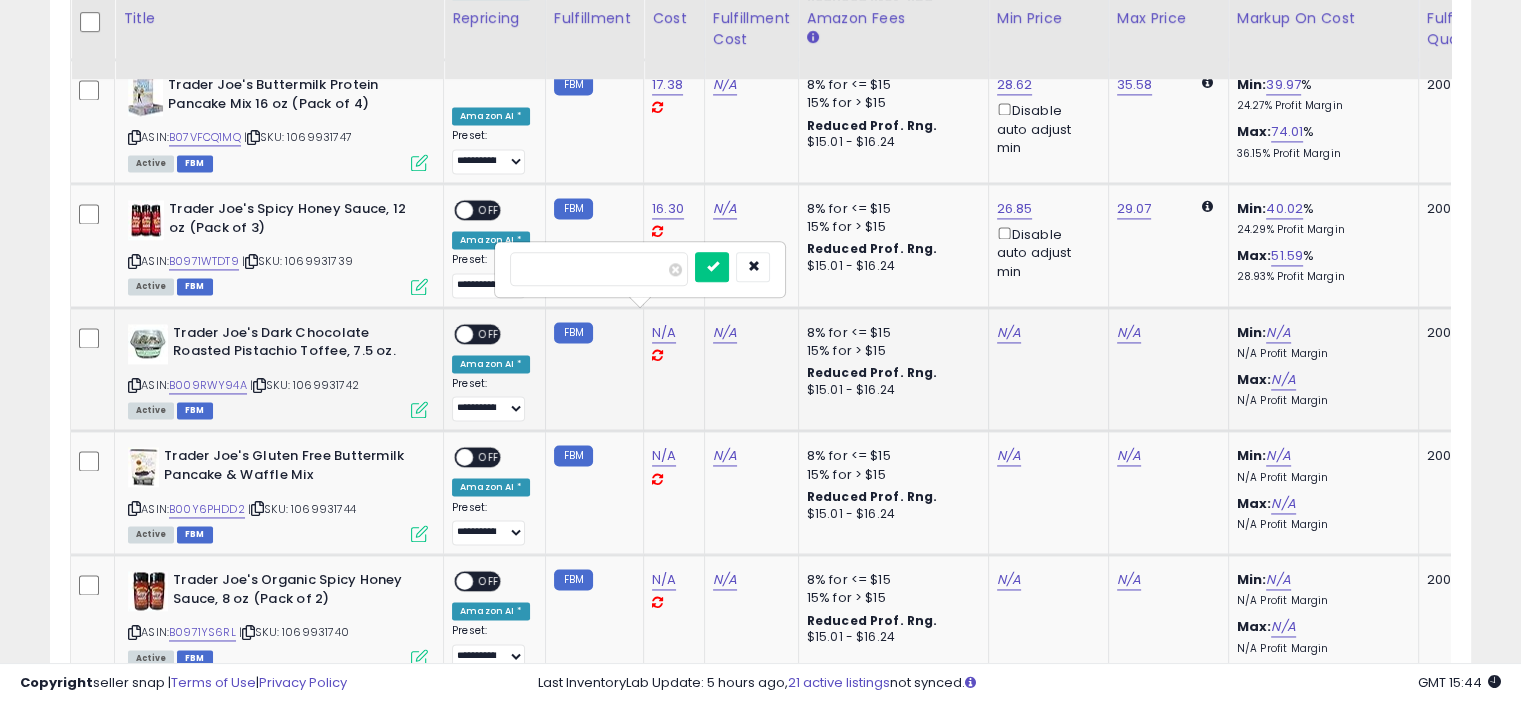 type on "****" 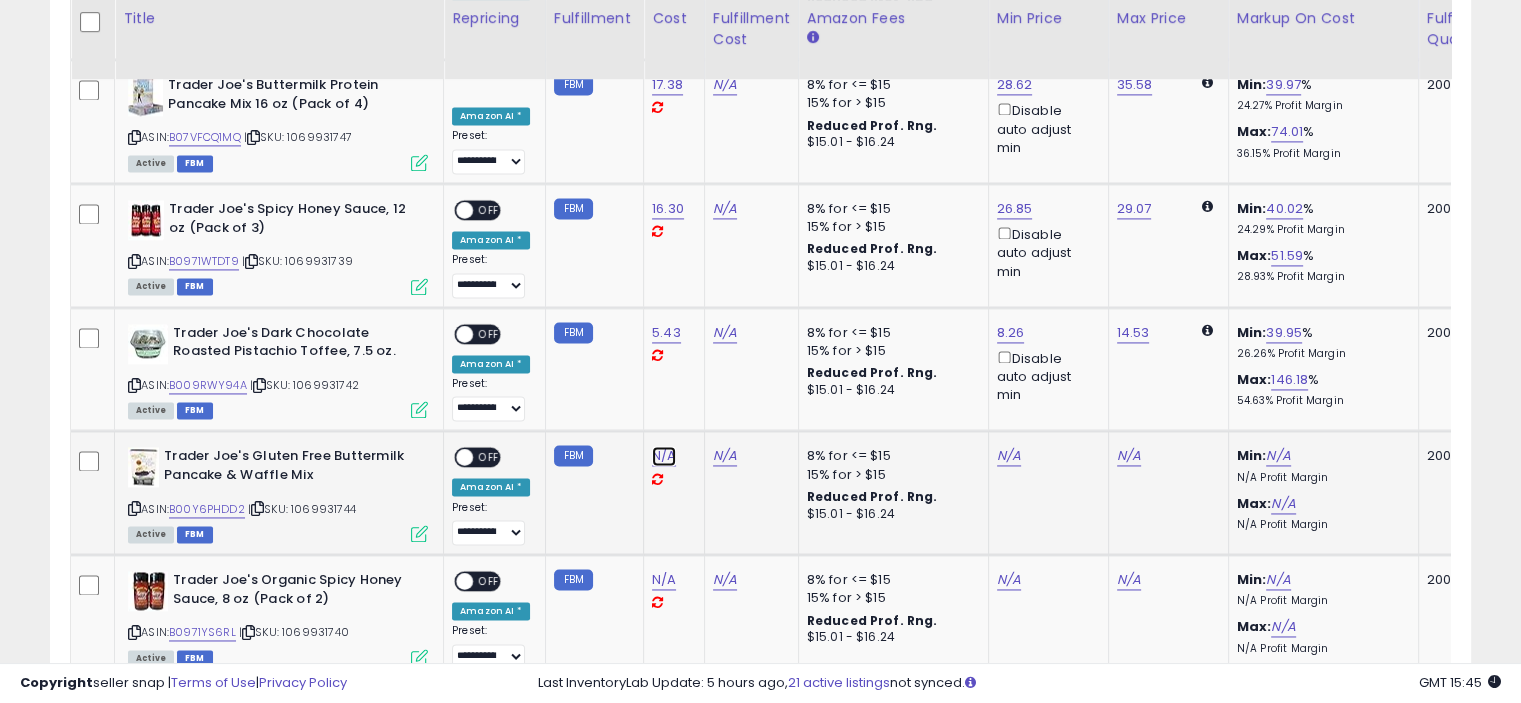 click on "N/A" at bounding box center [664, -1025] 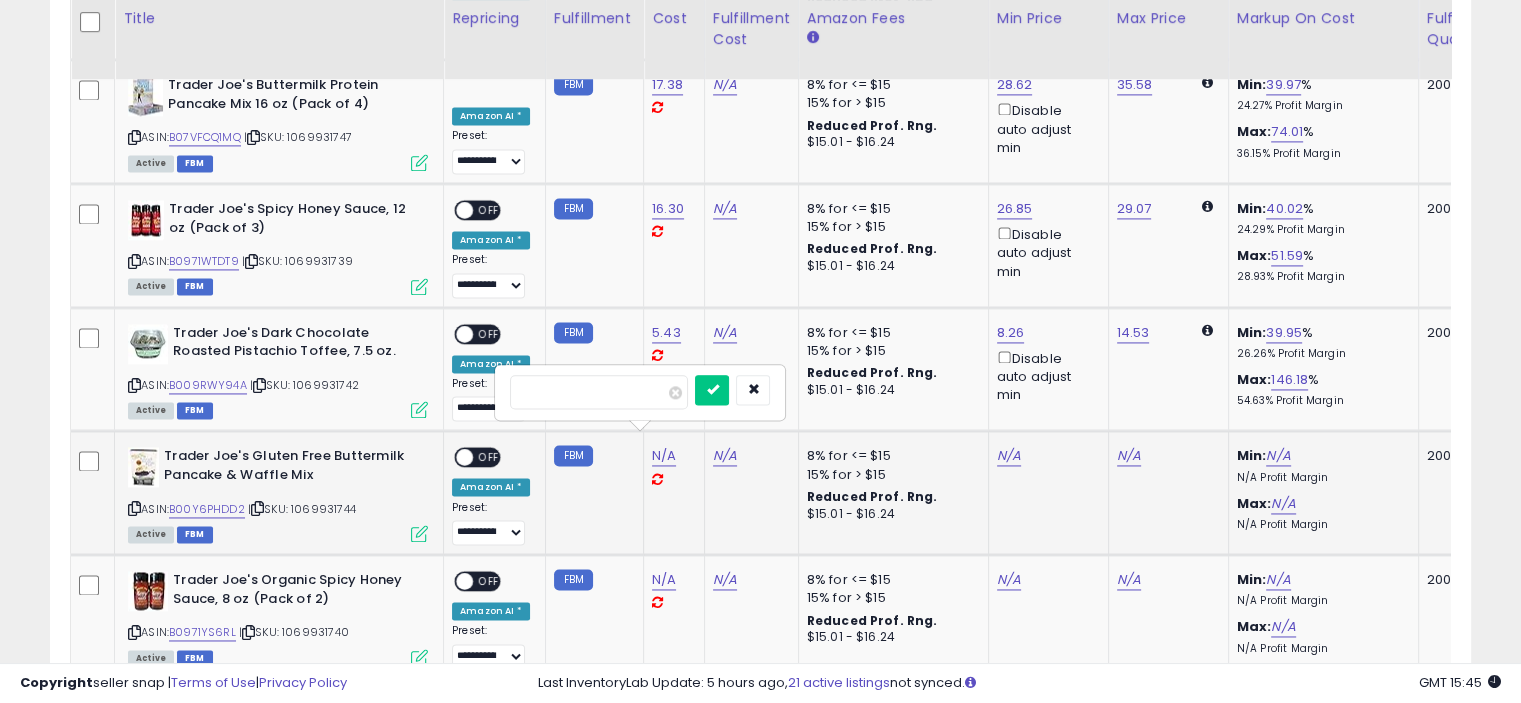 type on "****" 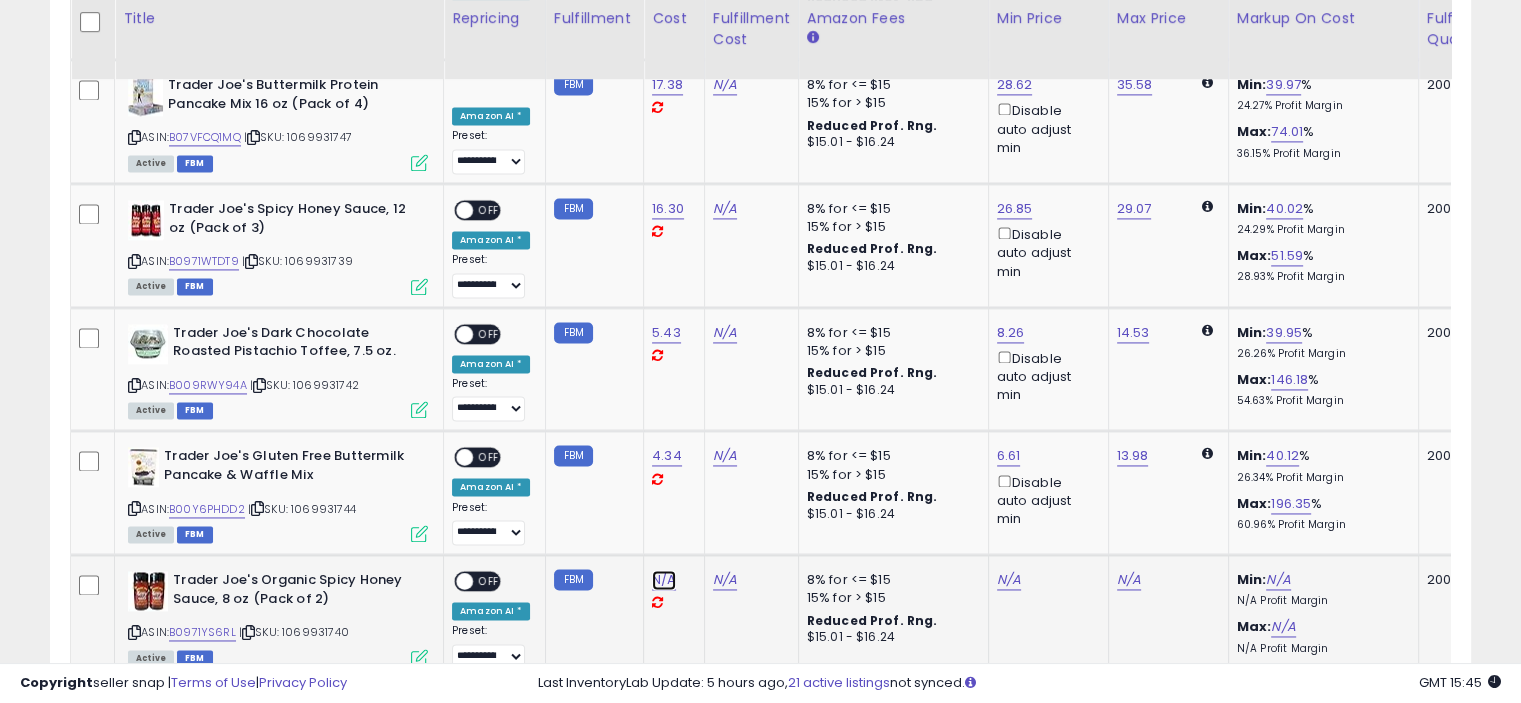 click on "N/A" at bounding box center (664, -1025) 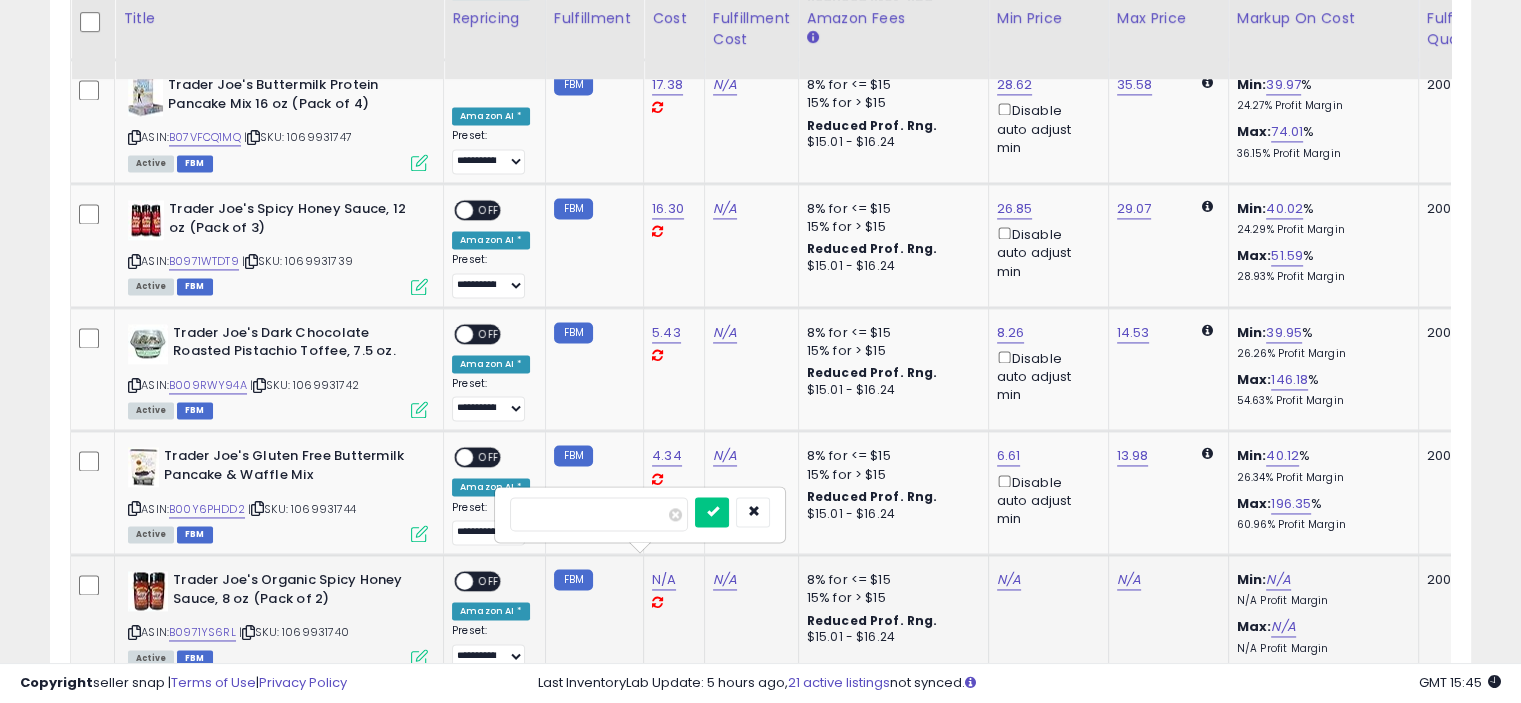 type on "*****" 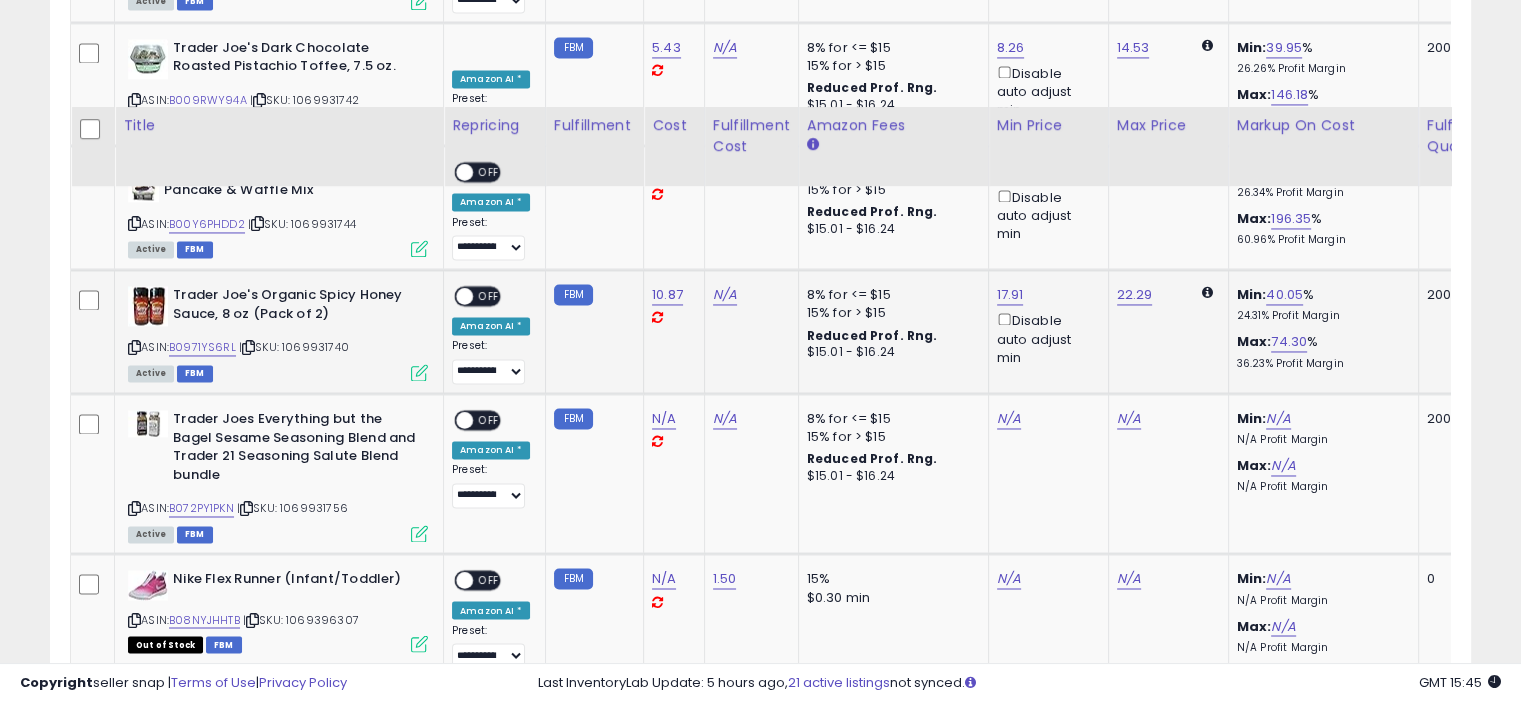 scroll, scrollTop: 3348, scrollLeft: 0, axis: vertical 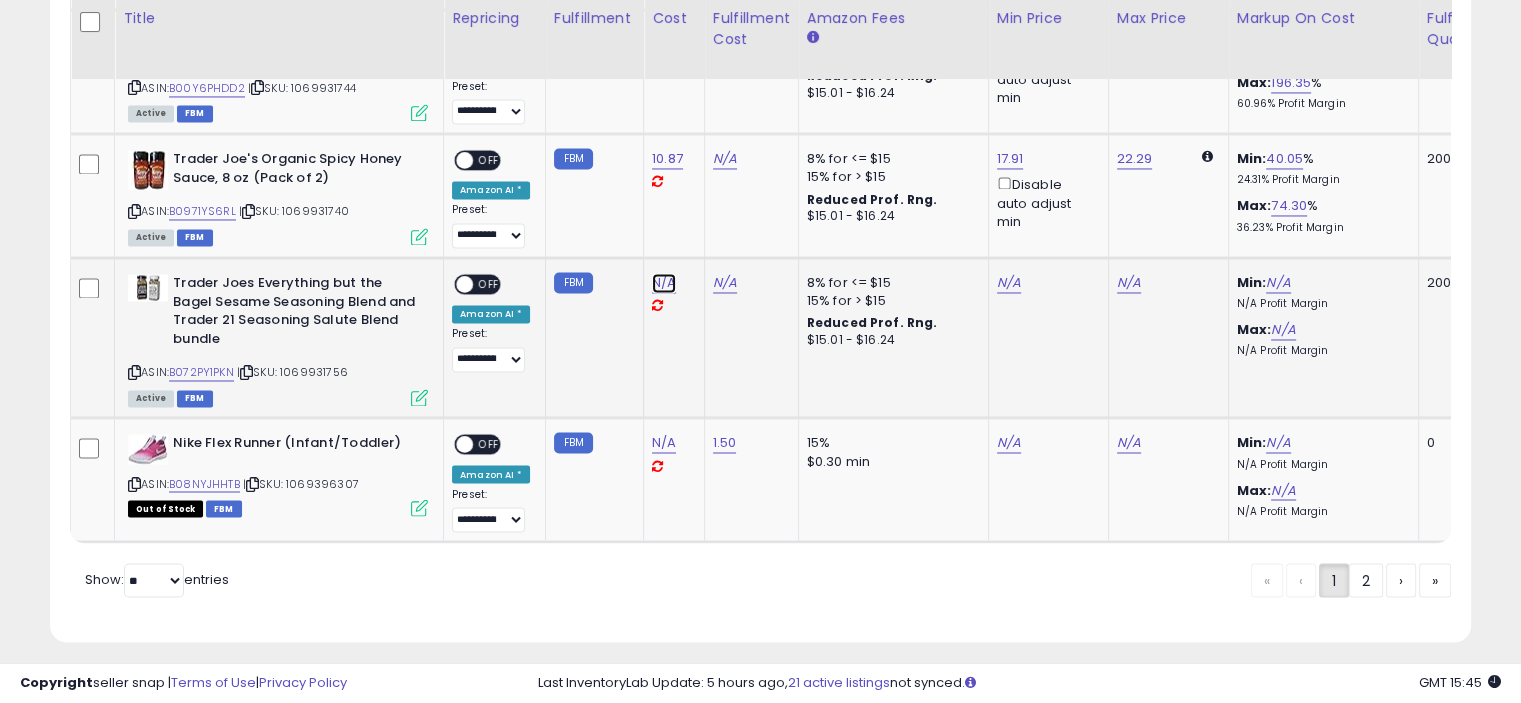 click on "N/A" at bounding box center (664, -1446) 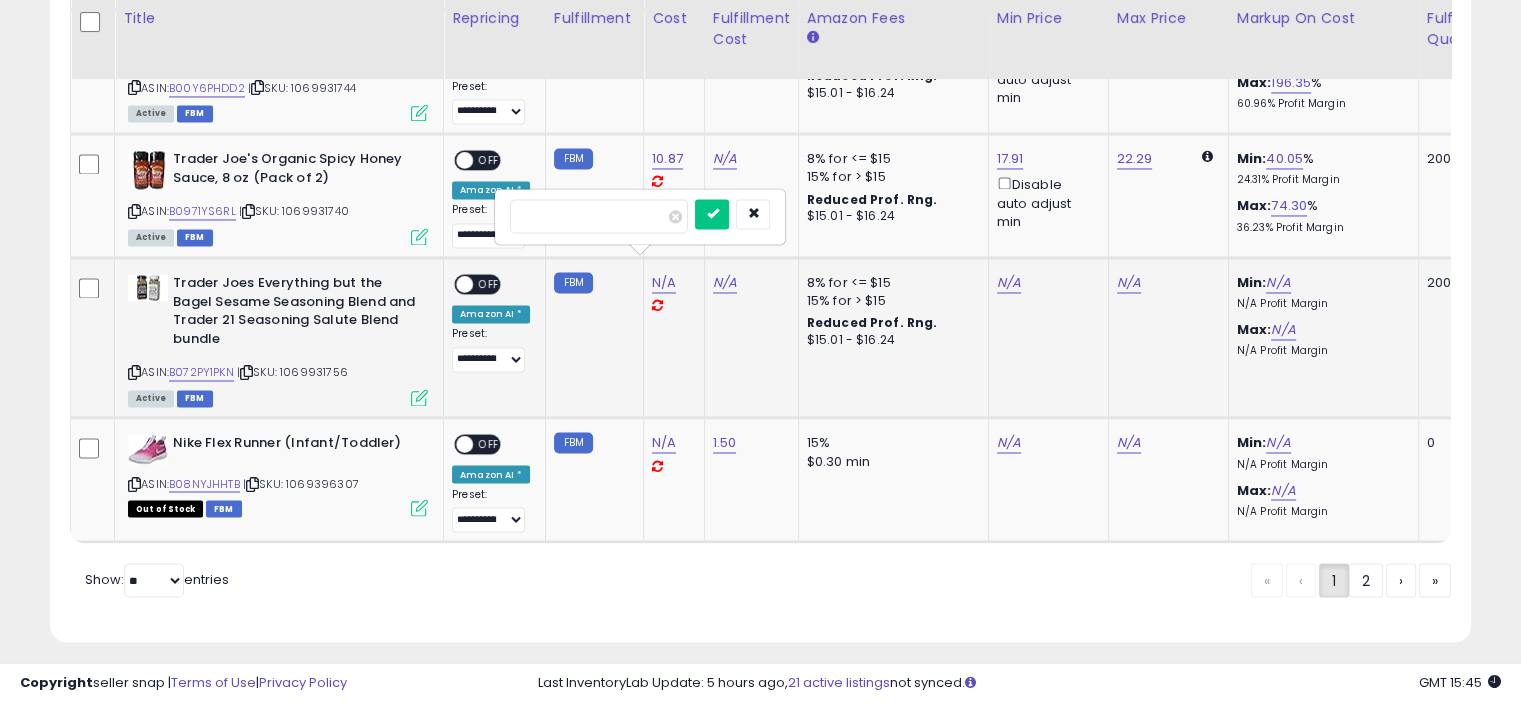 type on "****" 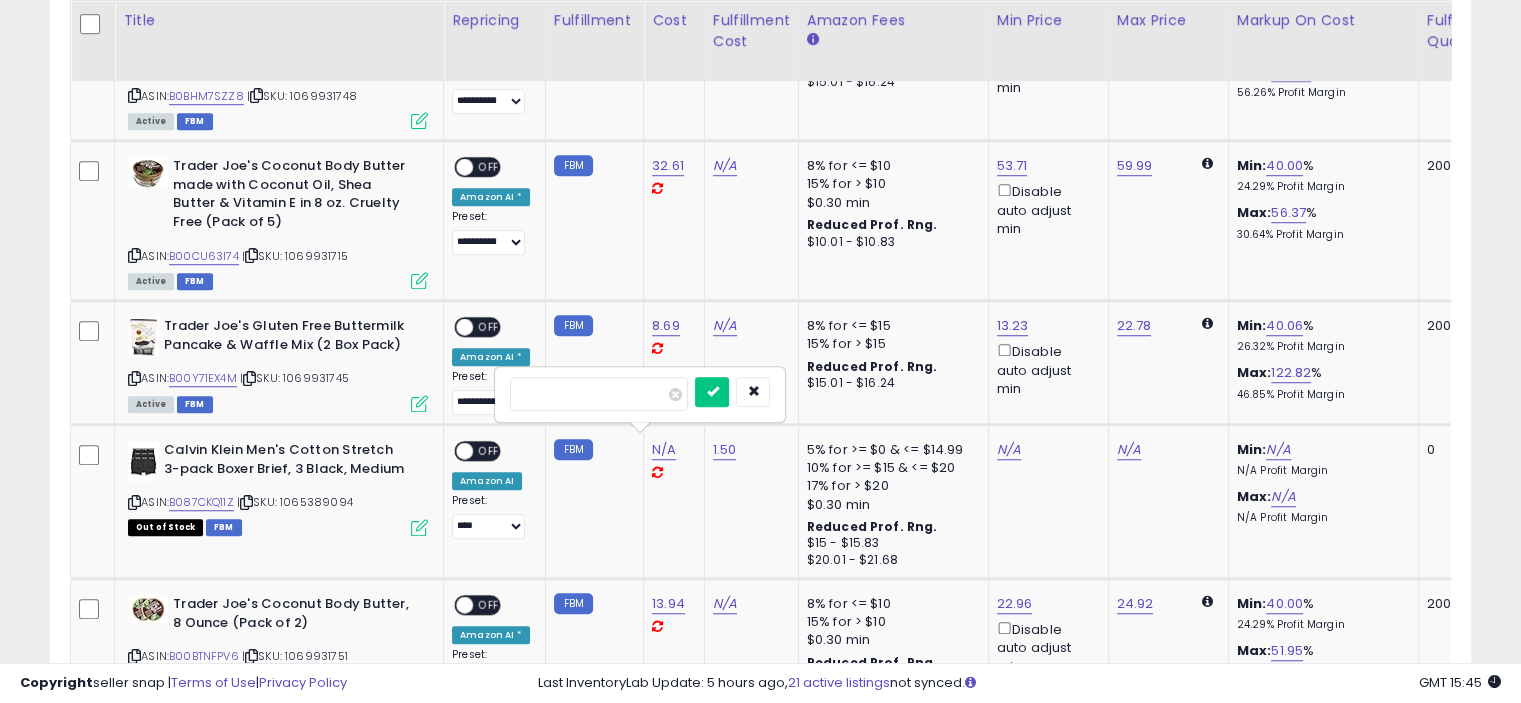 scroll, scrollTop: 1454, scrollLeft: 0, axis: vertical 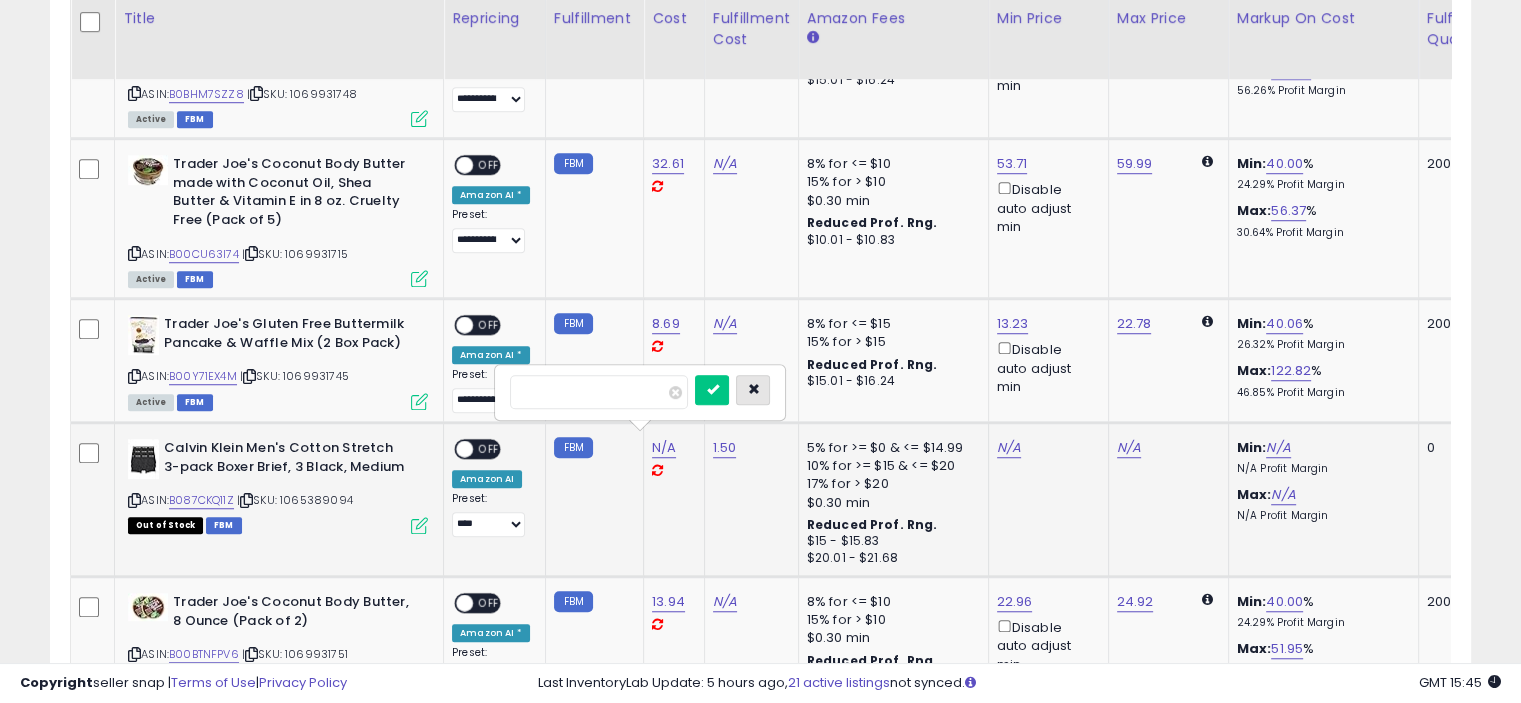 click at bounding box center [753, 389] 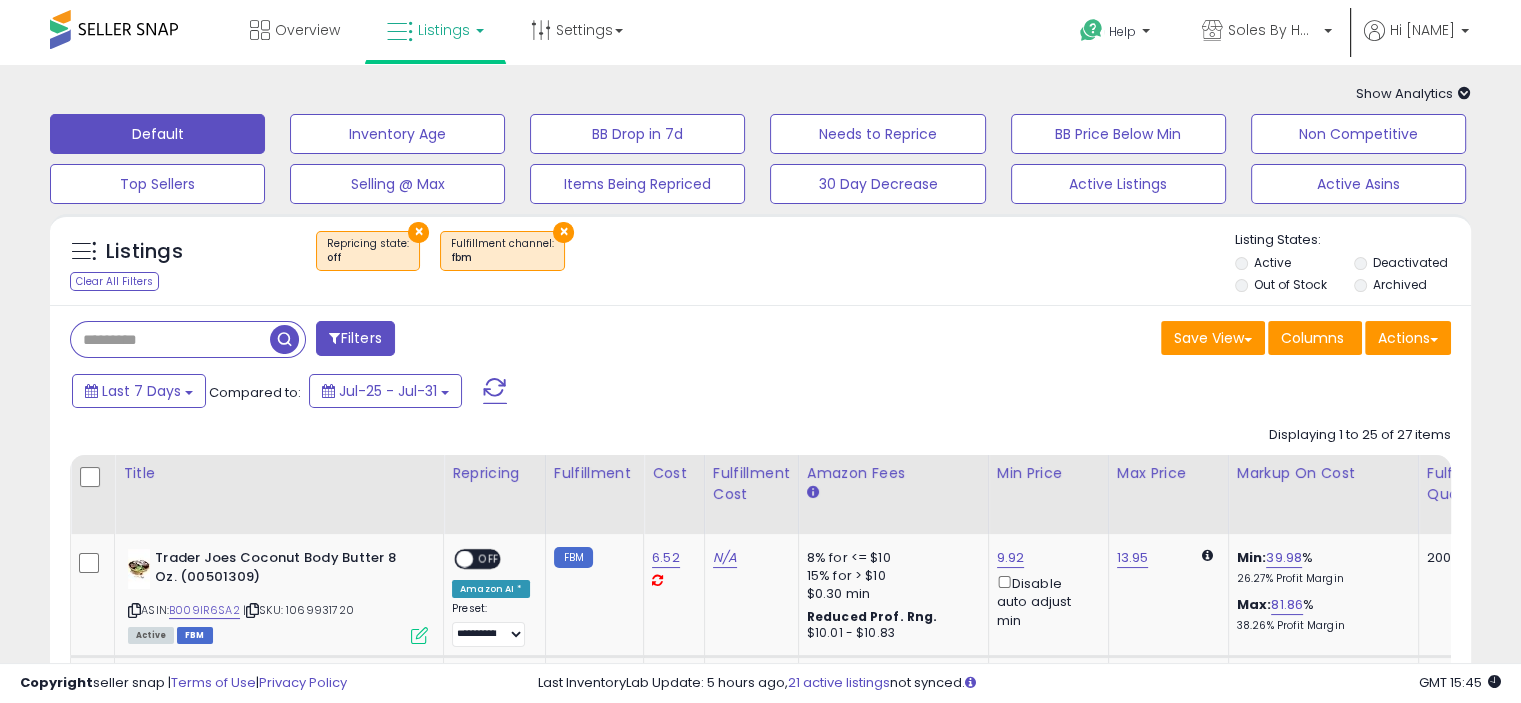 scroll, scrollTop: 4, scrollLeft: 0, axis: vertical 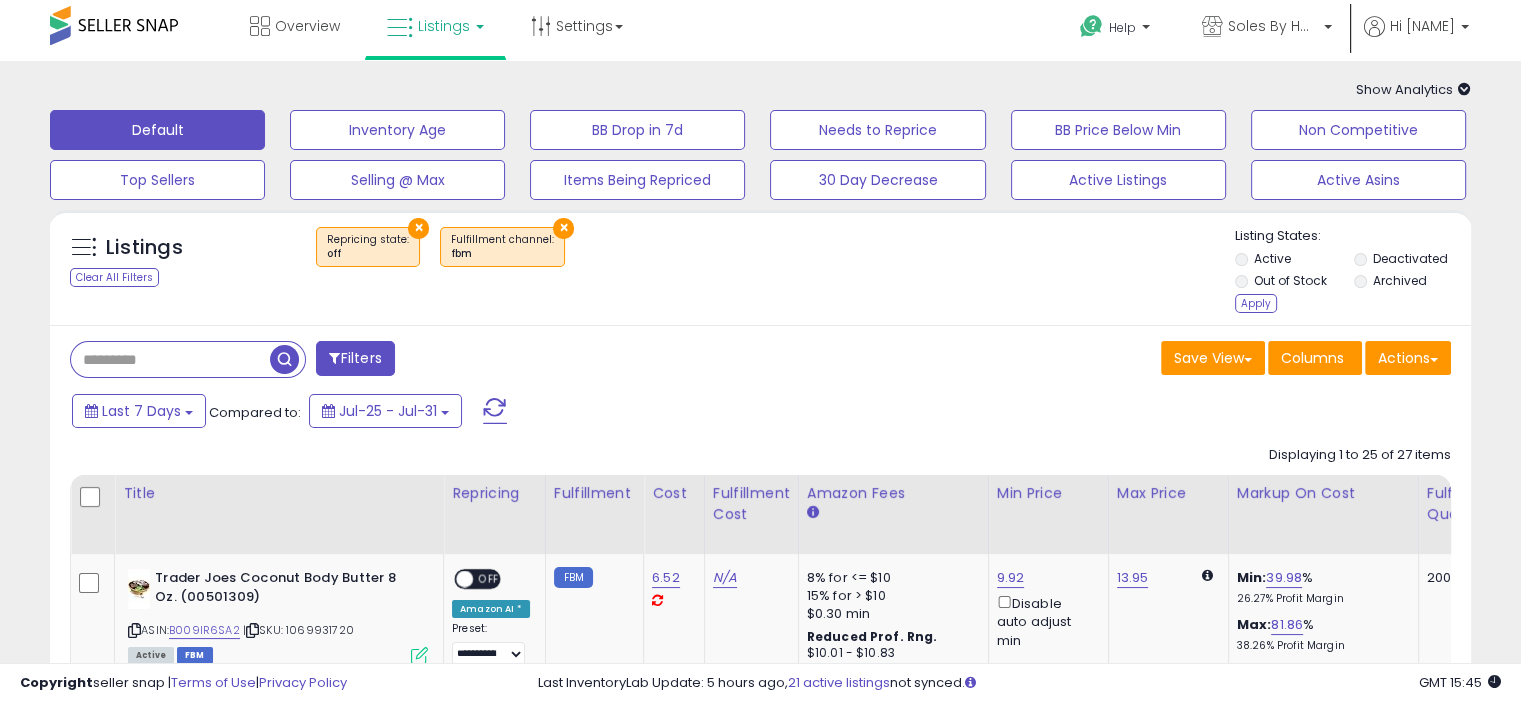 click on "Last 7 Days
Compared to:
Jul-25 - Jul-31" at bounding box center [585, 413] 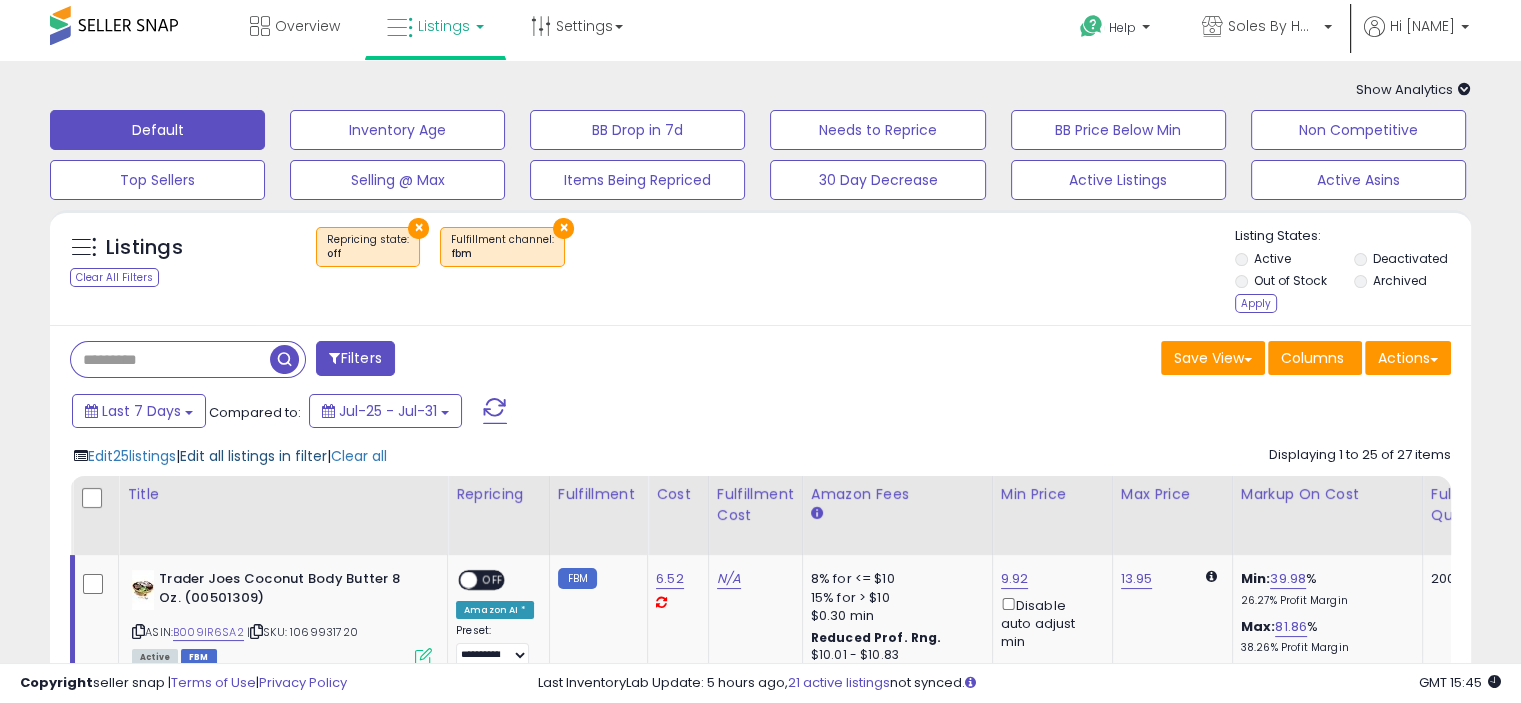 click on "Edit all listings in filter" at bounding box center (253, 456) 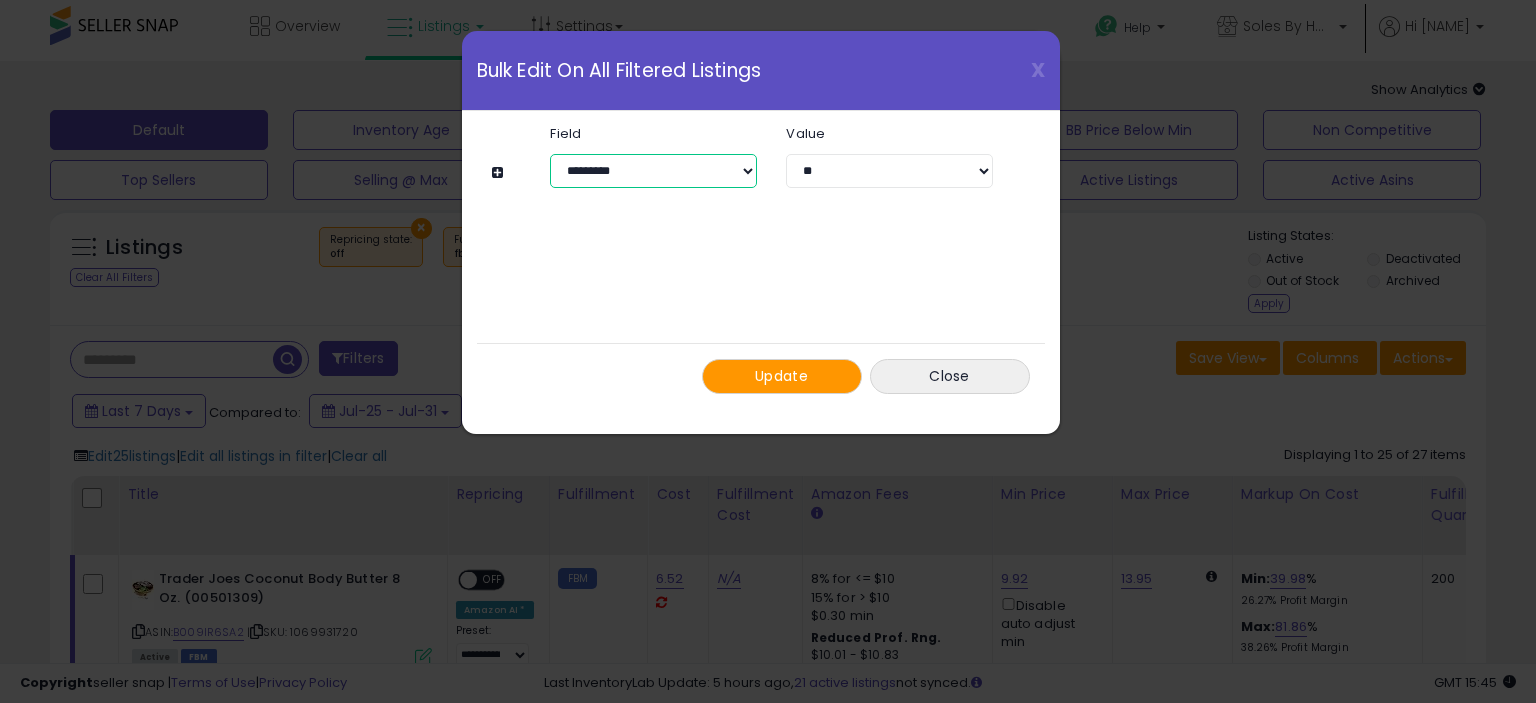 click on "**********" at bounding box center (653, 171) 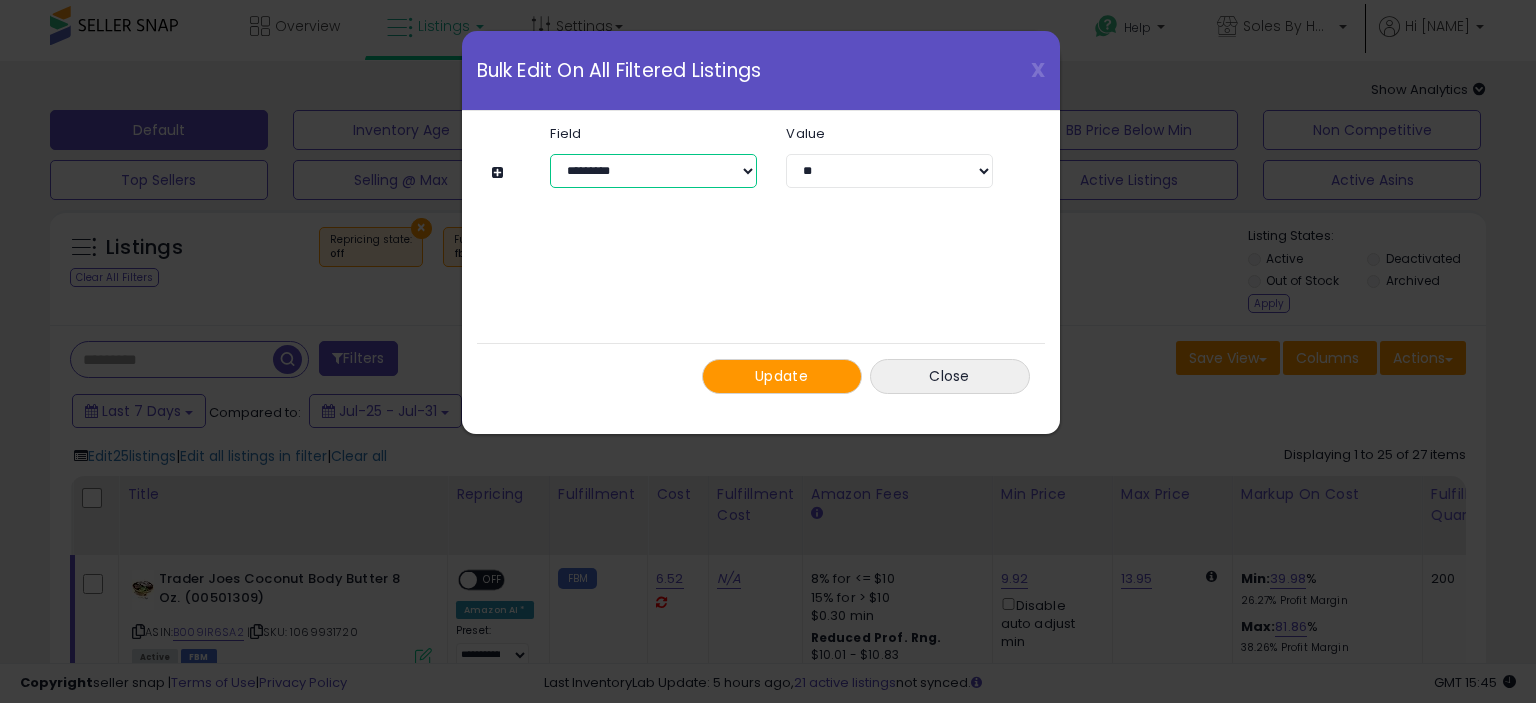select on "**********" 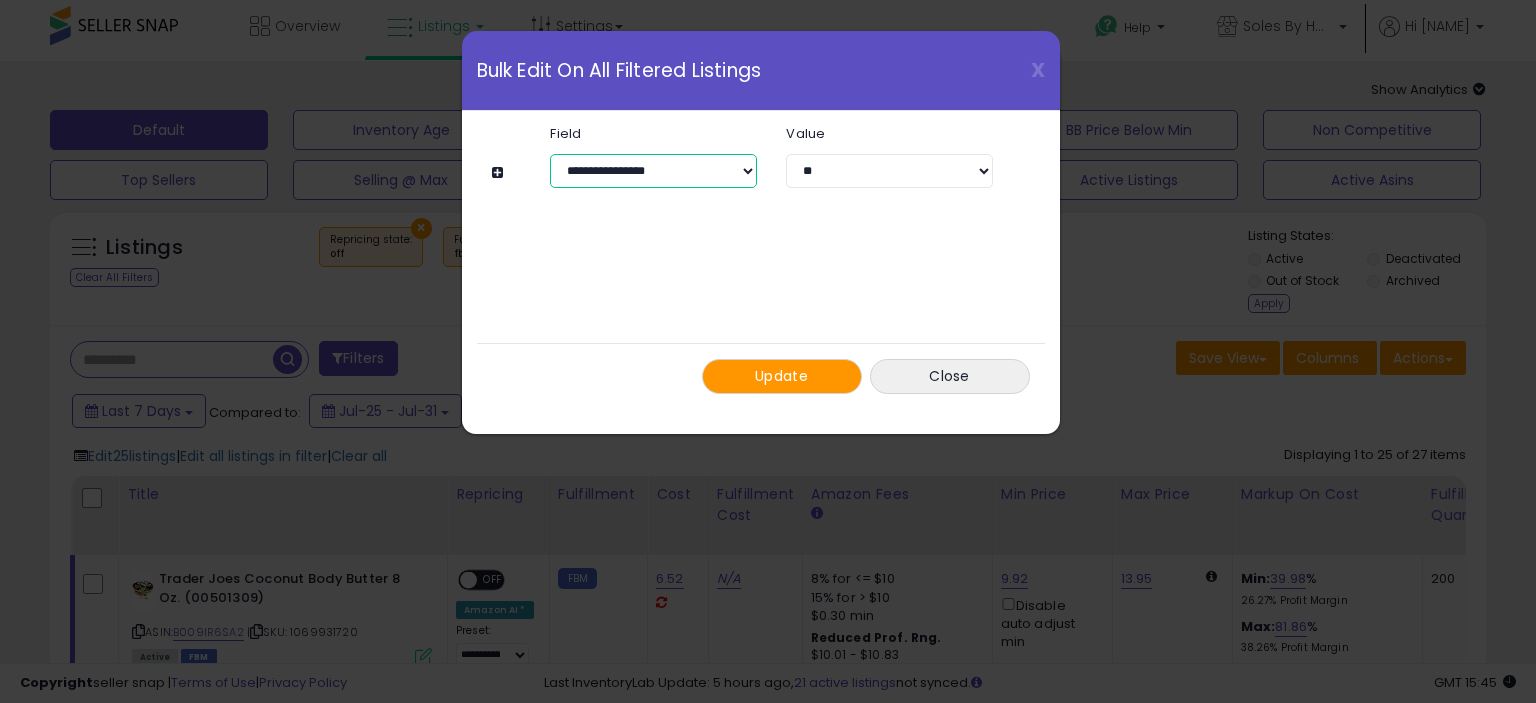 click on "**********" at bounding box center [653, 171] 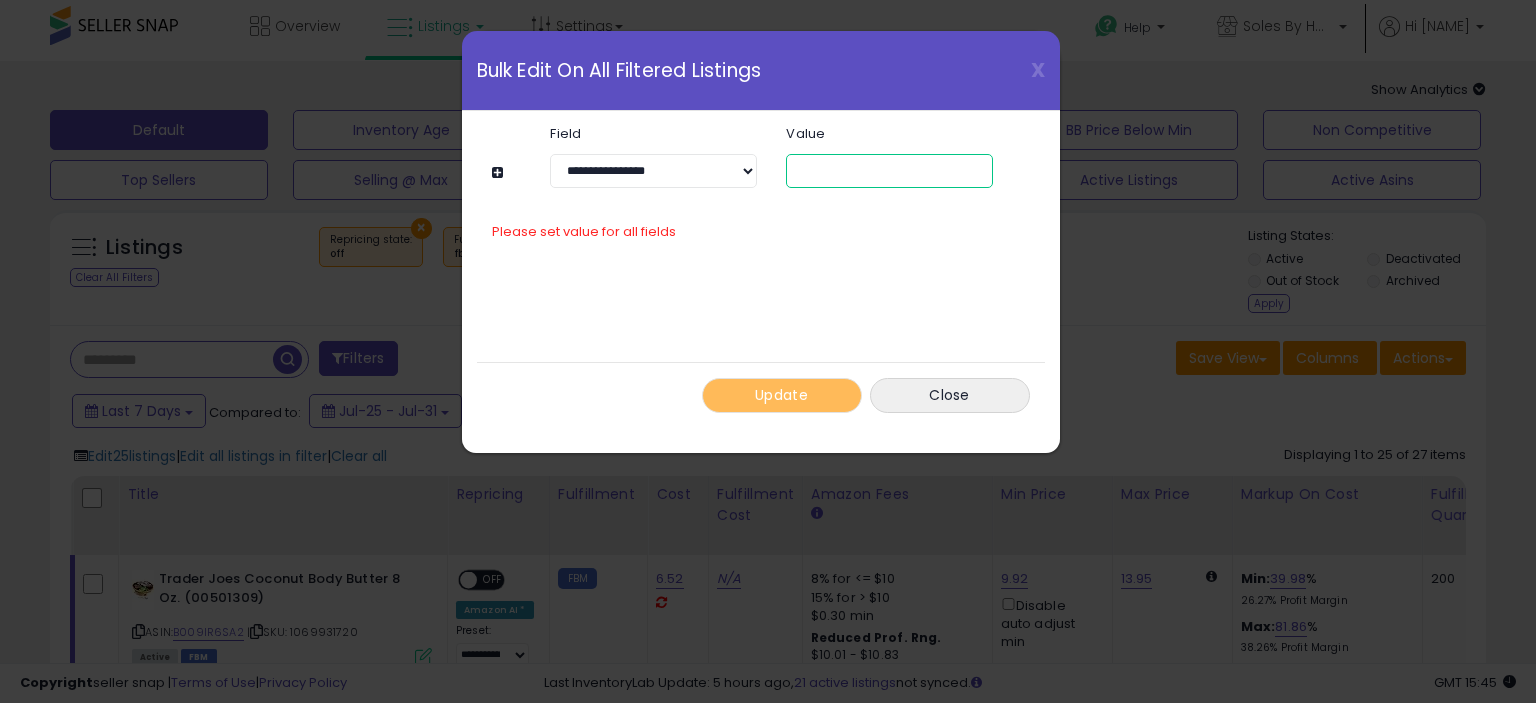 click at bounding box center (889, 171) 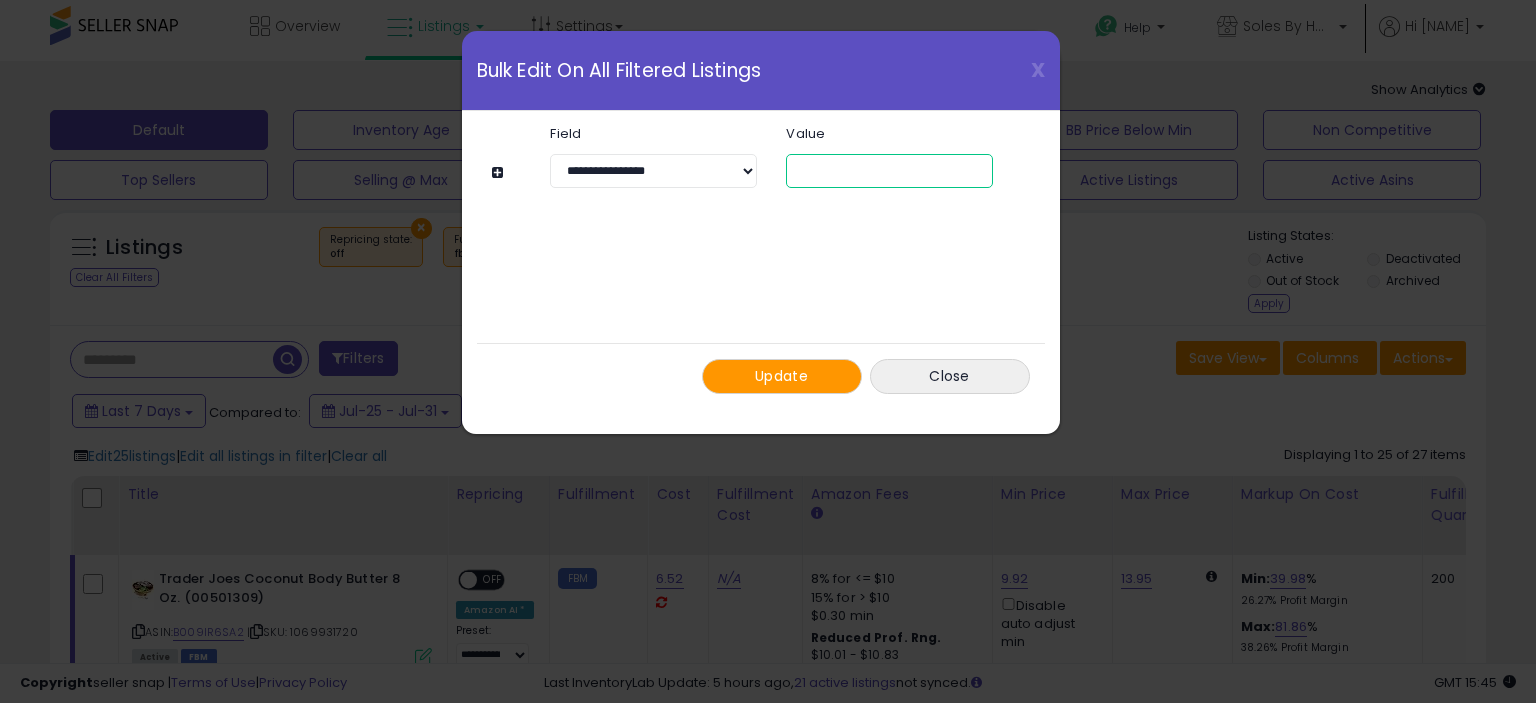 type on "***" 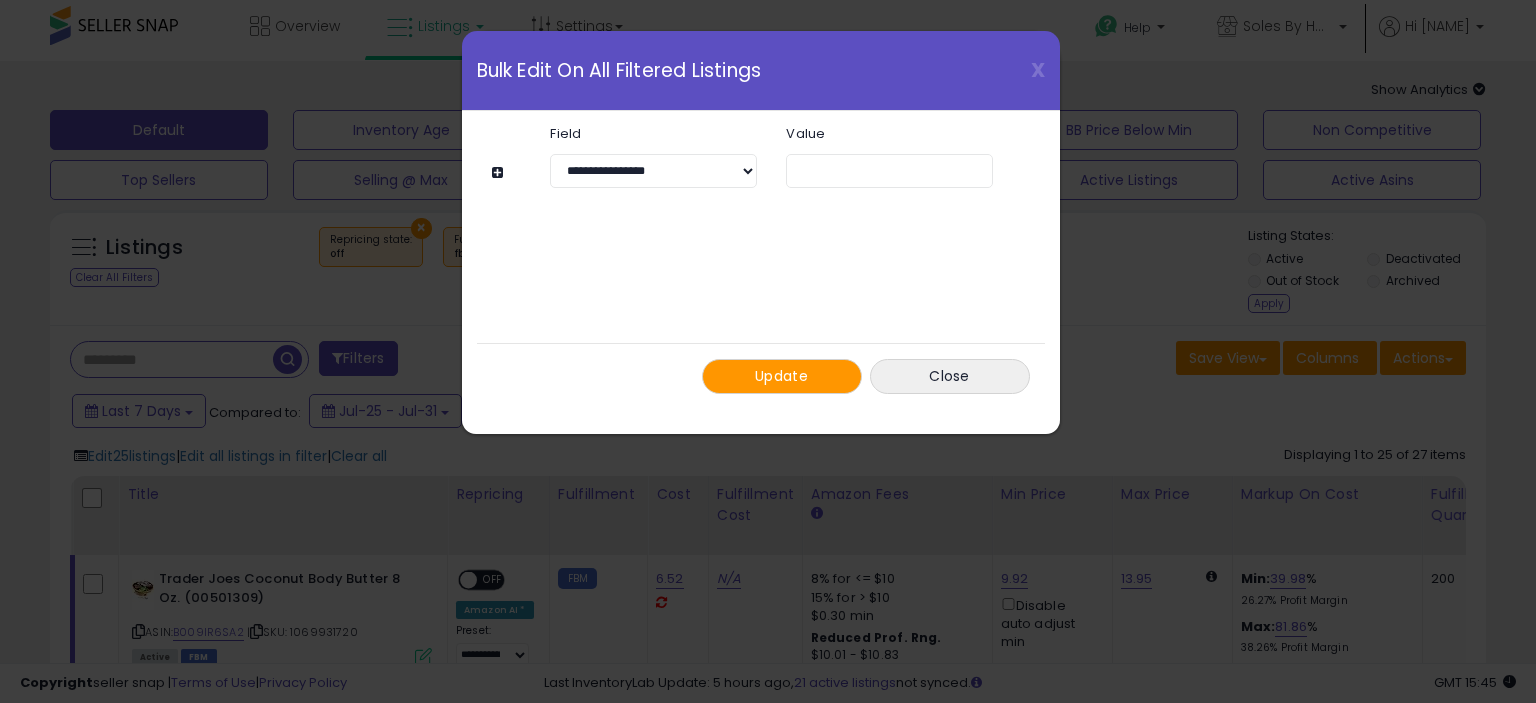 click at bounding box center (500, 172) 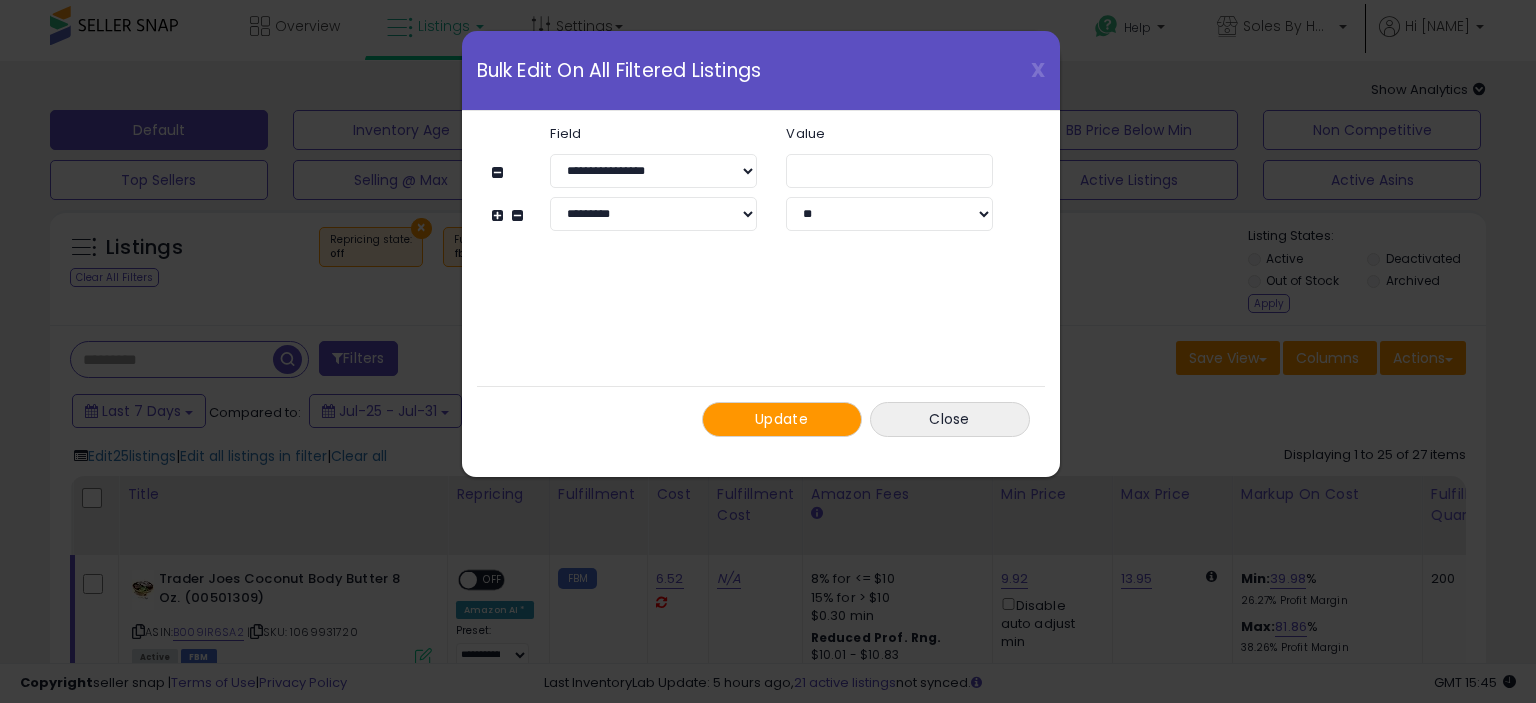 click on "Update" at bounding box center [781, 419] 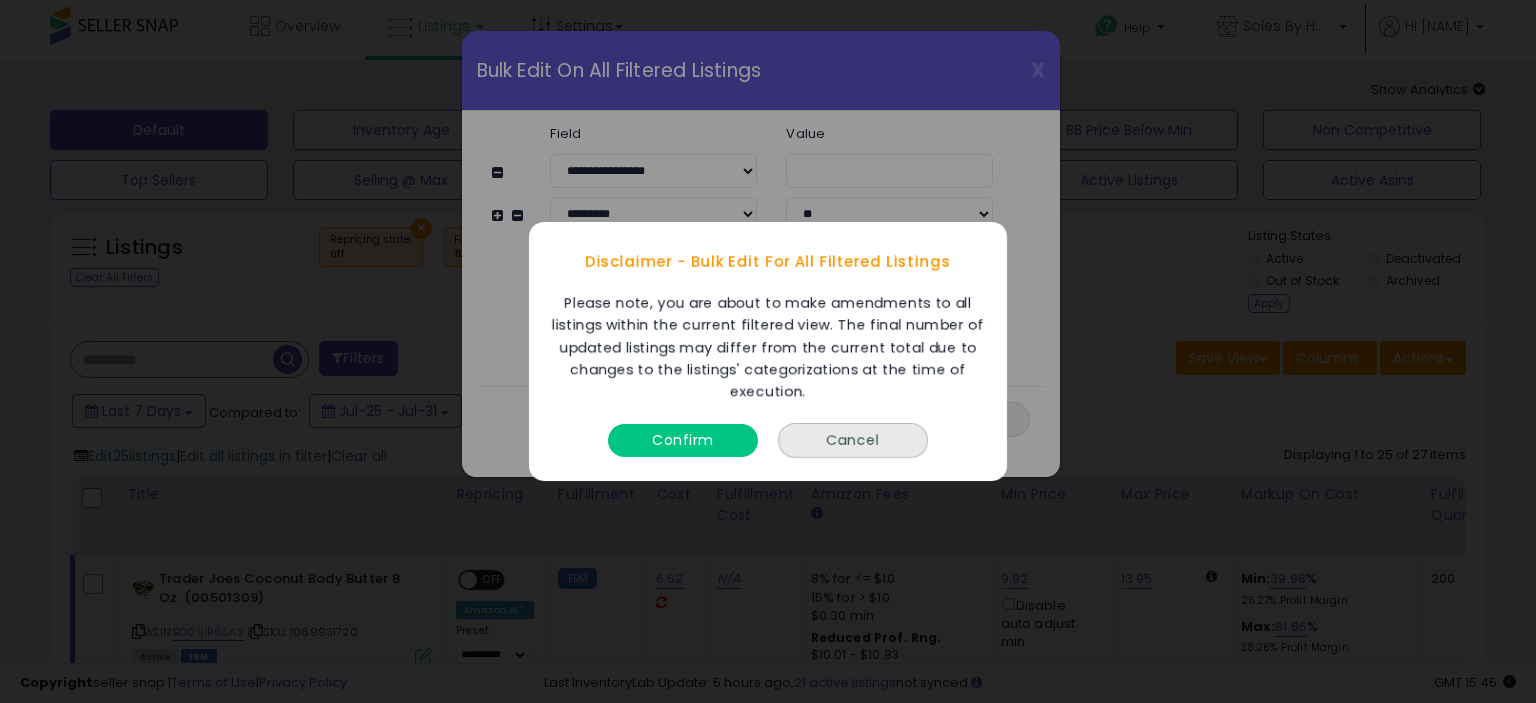click on "Confirm" at bounding box center [683, 440] 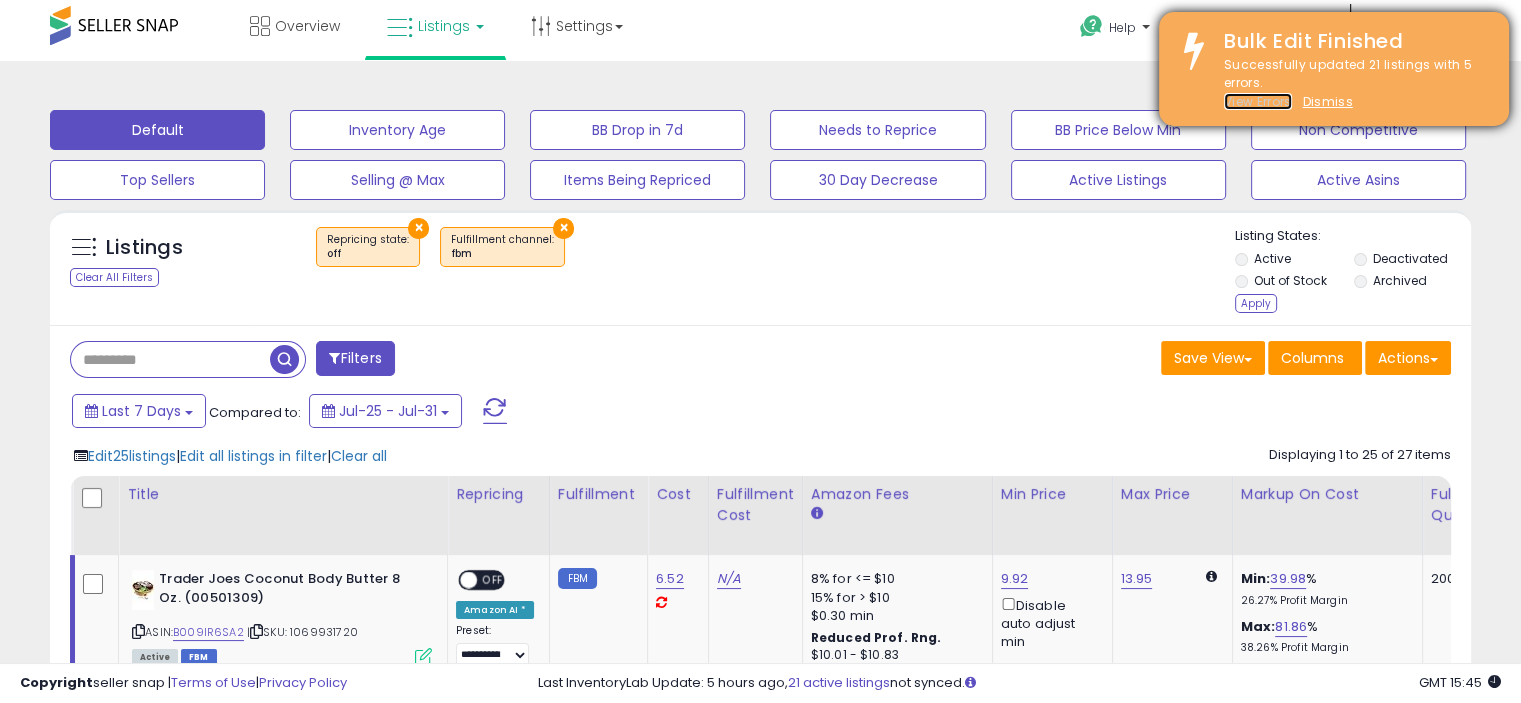 click on "View Errors" at bounding box center [1258, 101] 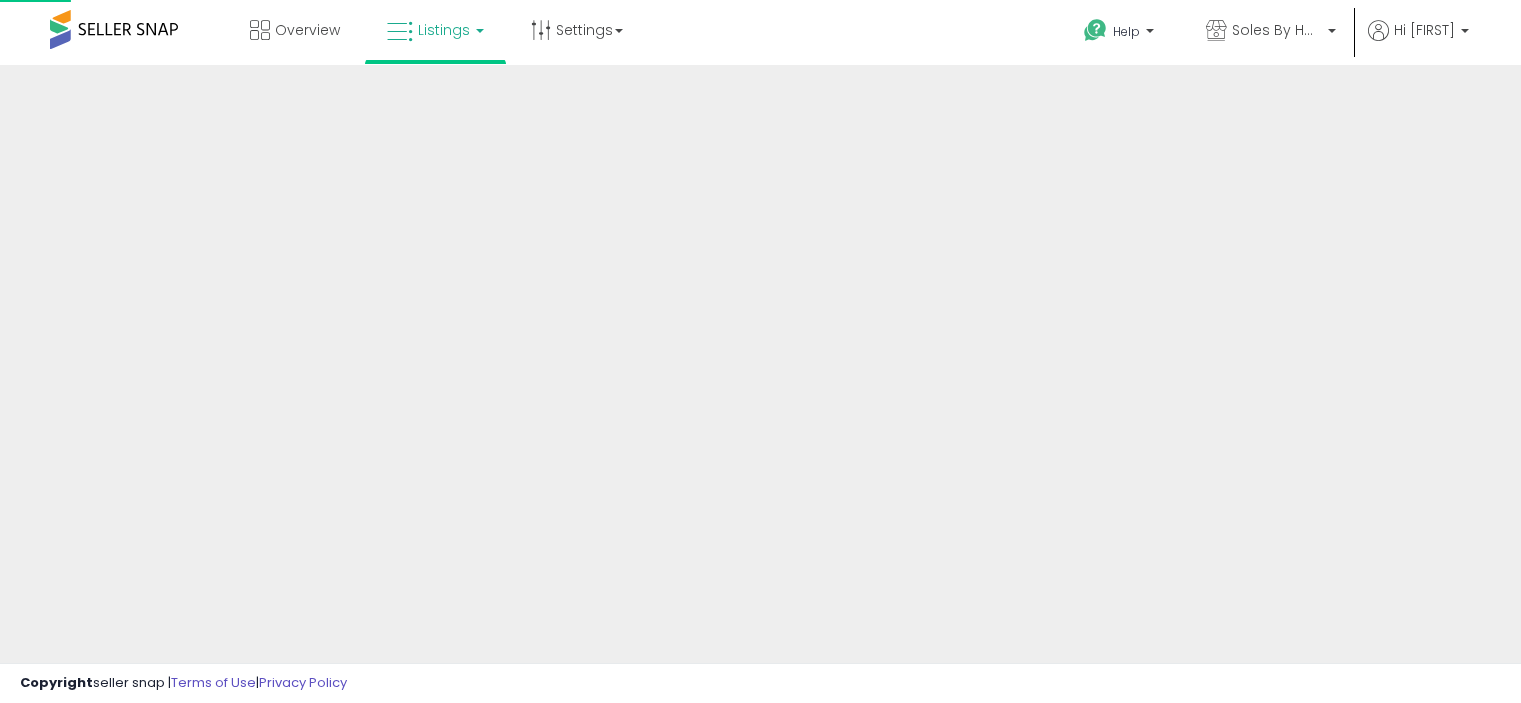 scroll, scrollTop: 0, scrollLeft: 0, axis: both 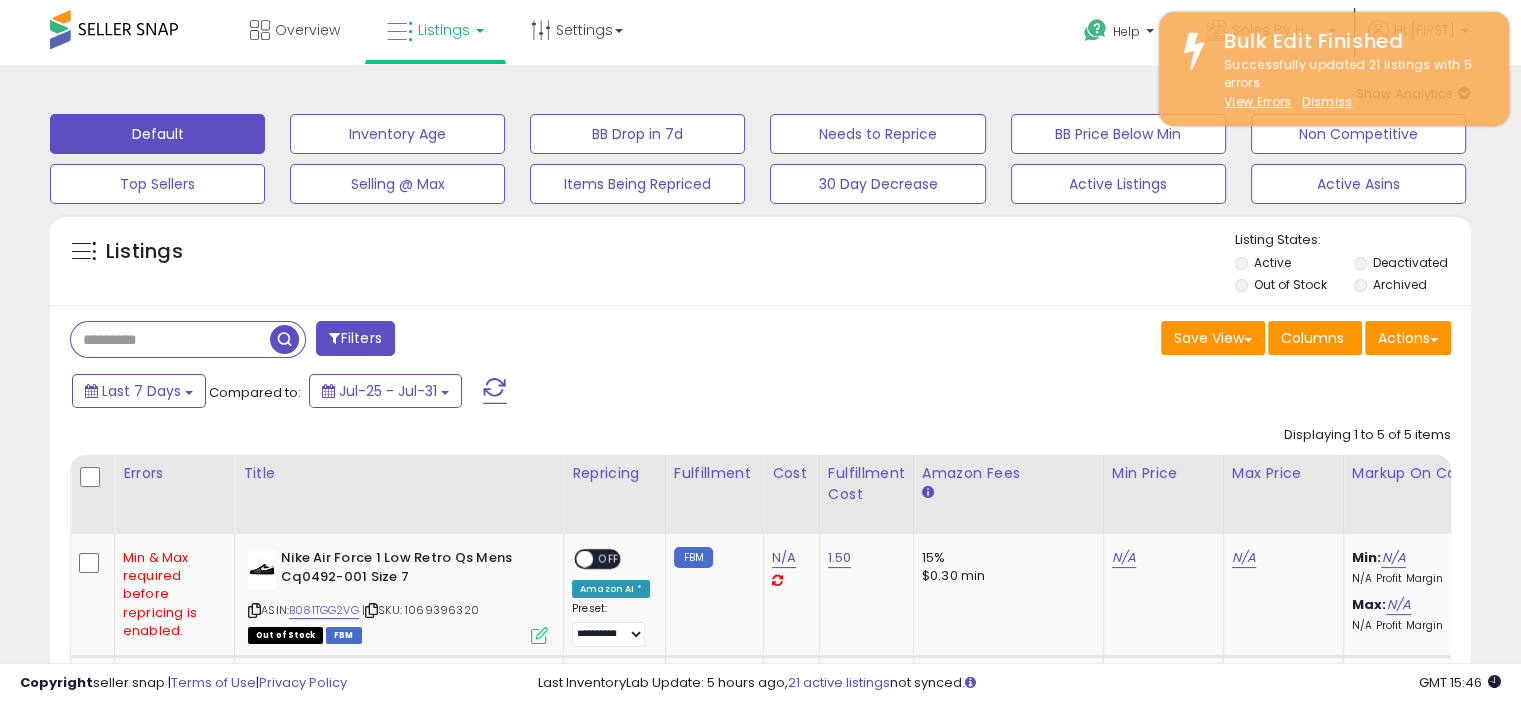 click on "Out of Stock" at bounding box center [1290, 284] 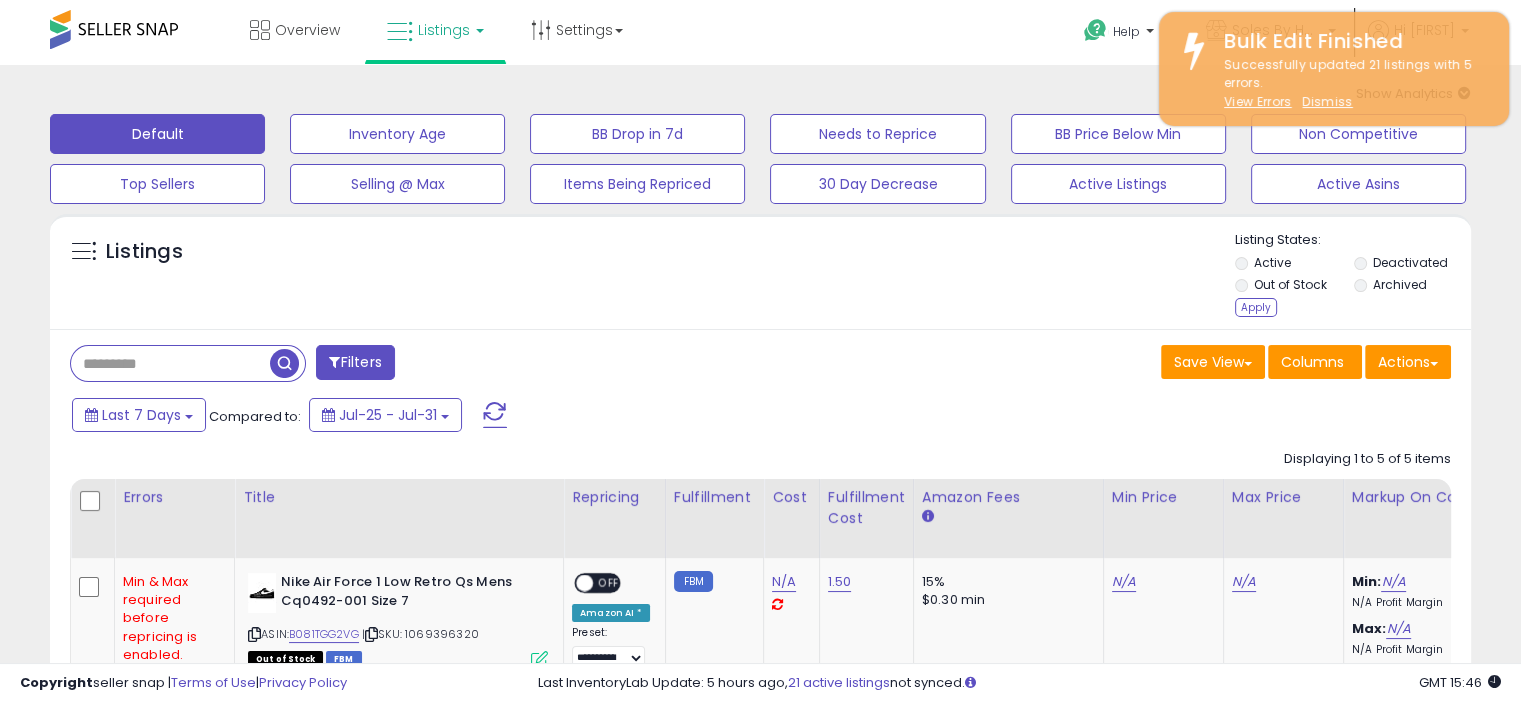 click on "Deactivated" at bounding box center [1409, 262] 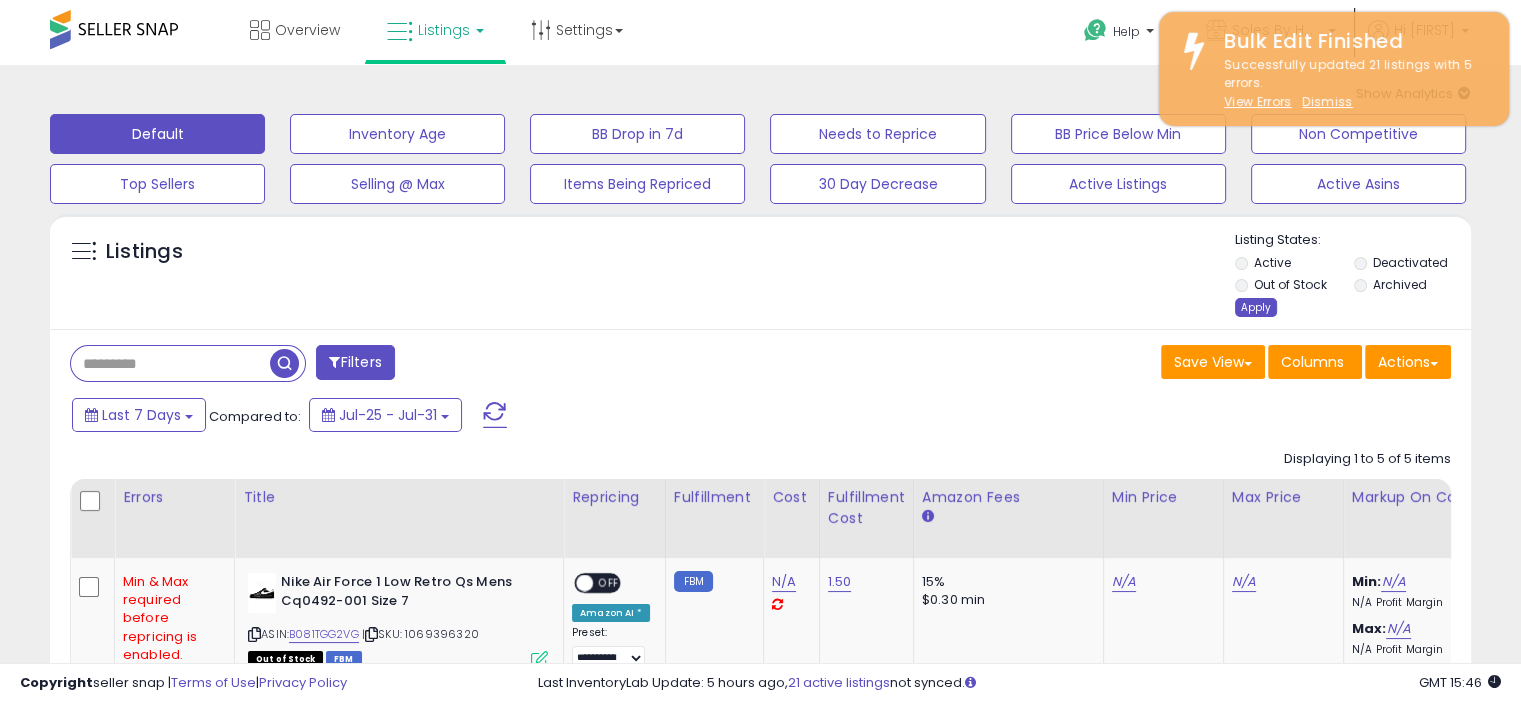 click on "Apply" at bounding box center (1256, 307) 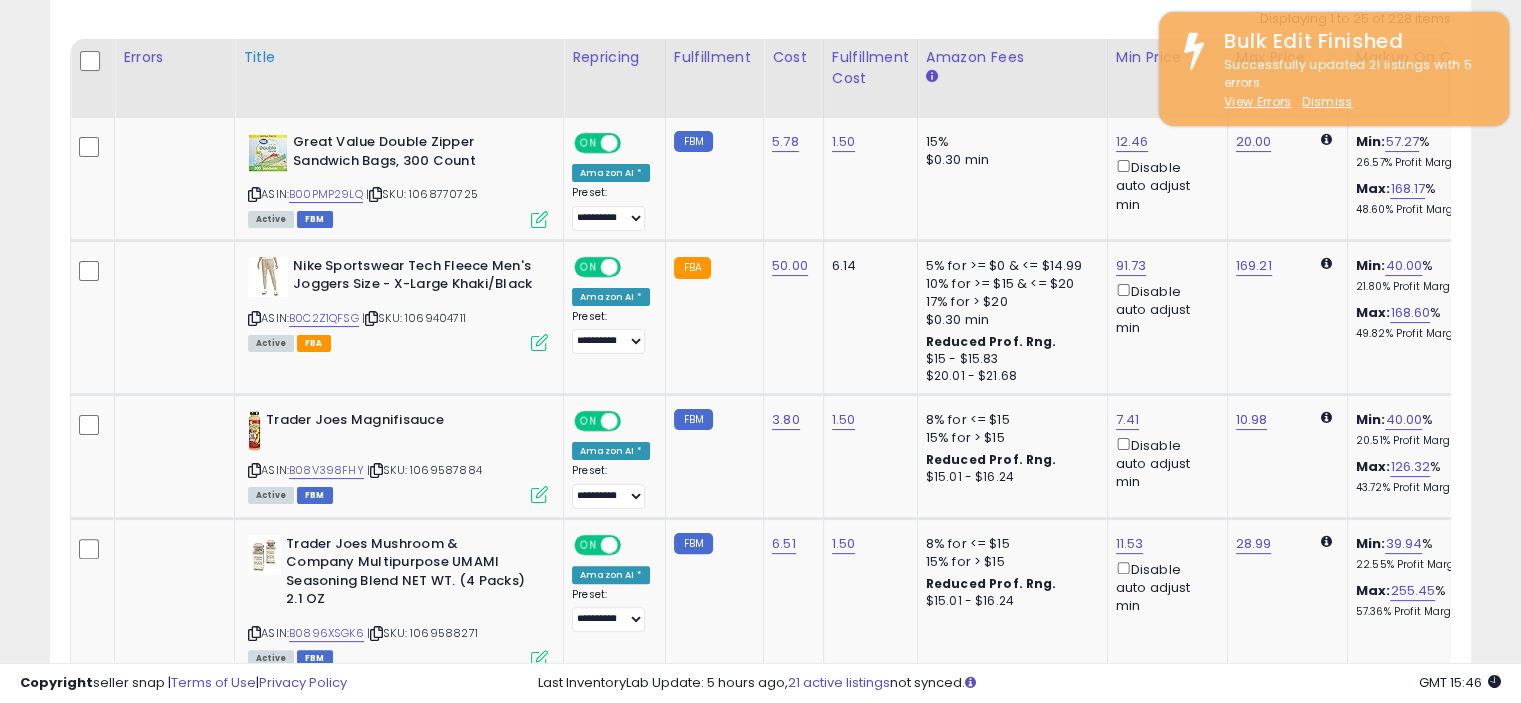 scroll, scrollTop: 0, scrollLeft: 0, axis: both 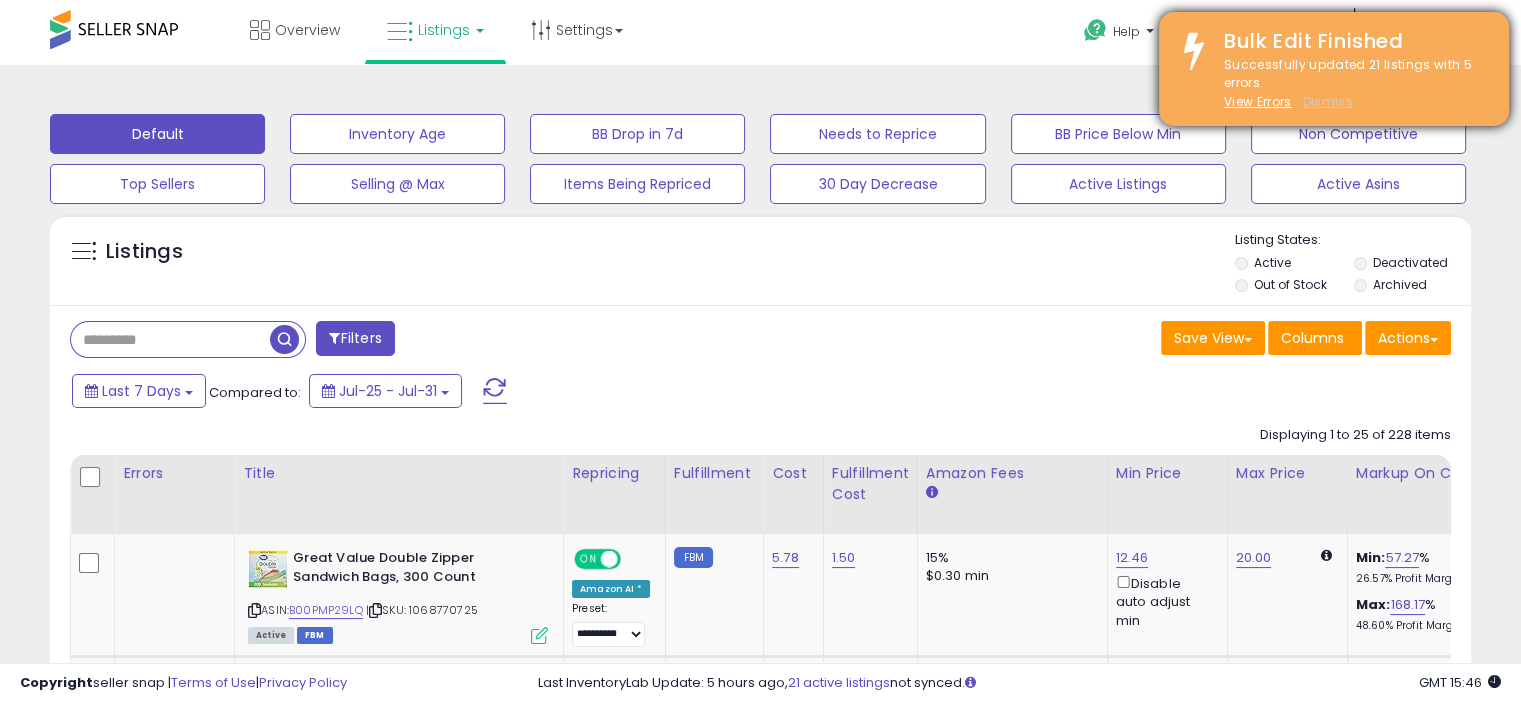 click on "Dismiss" at bounding box center (1327, 101) 